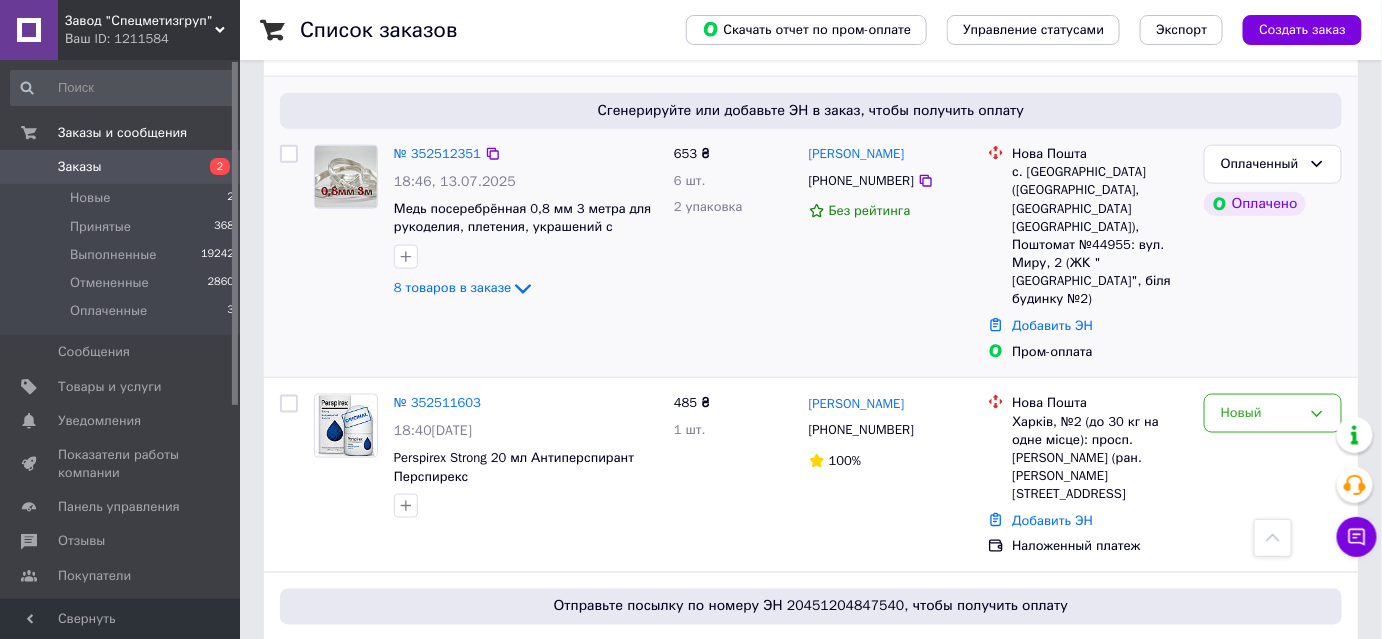 scroll, scrollTop: 727, scrollLeft: 0, axis: vertical 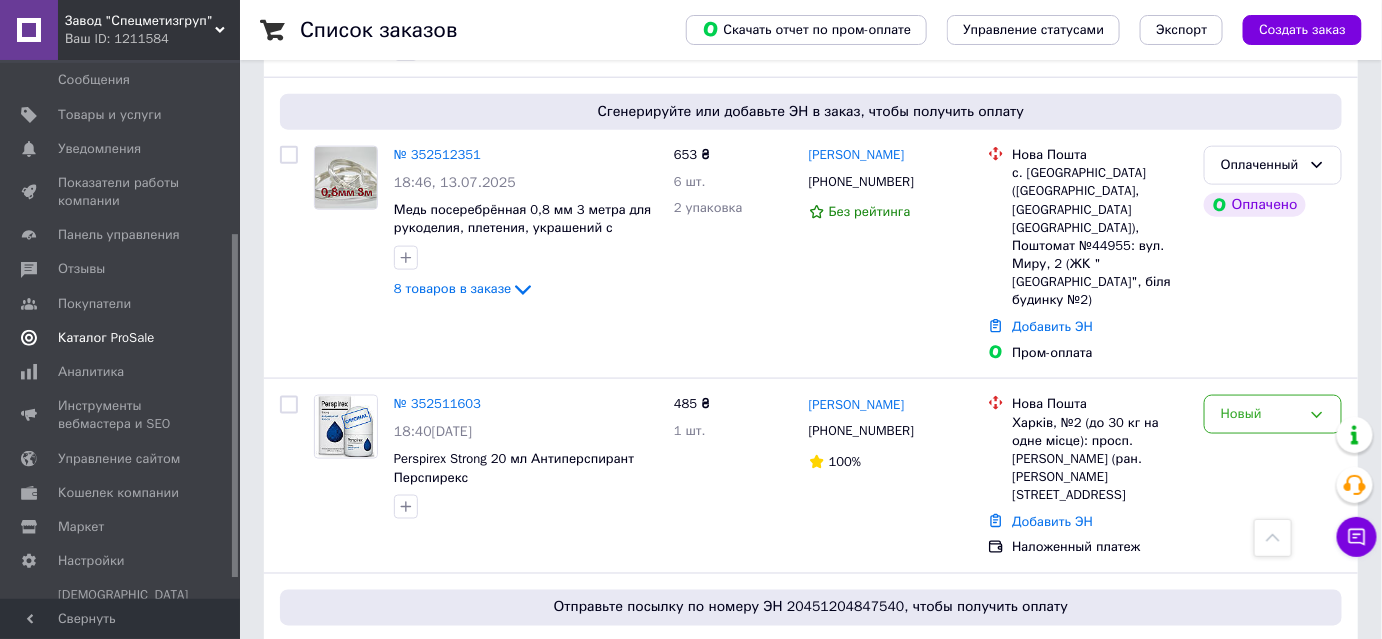click on "Каталог ProSale" at bounding box center (123, 338) 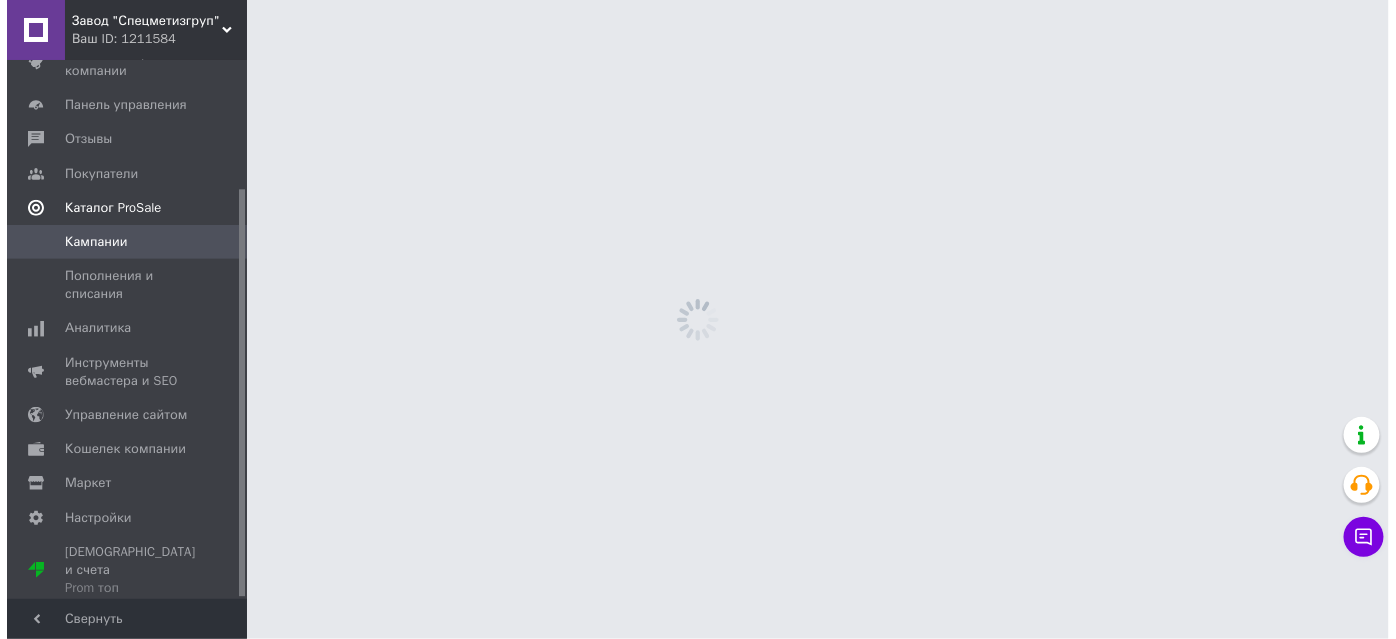 scroll, scrollTop: 0, scrollLeft: 0, axis: both 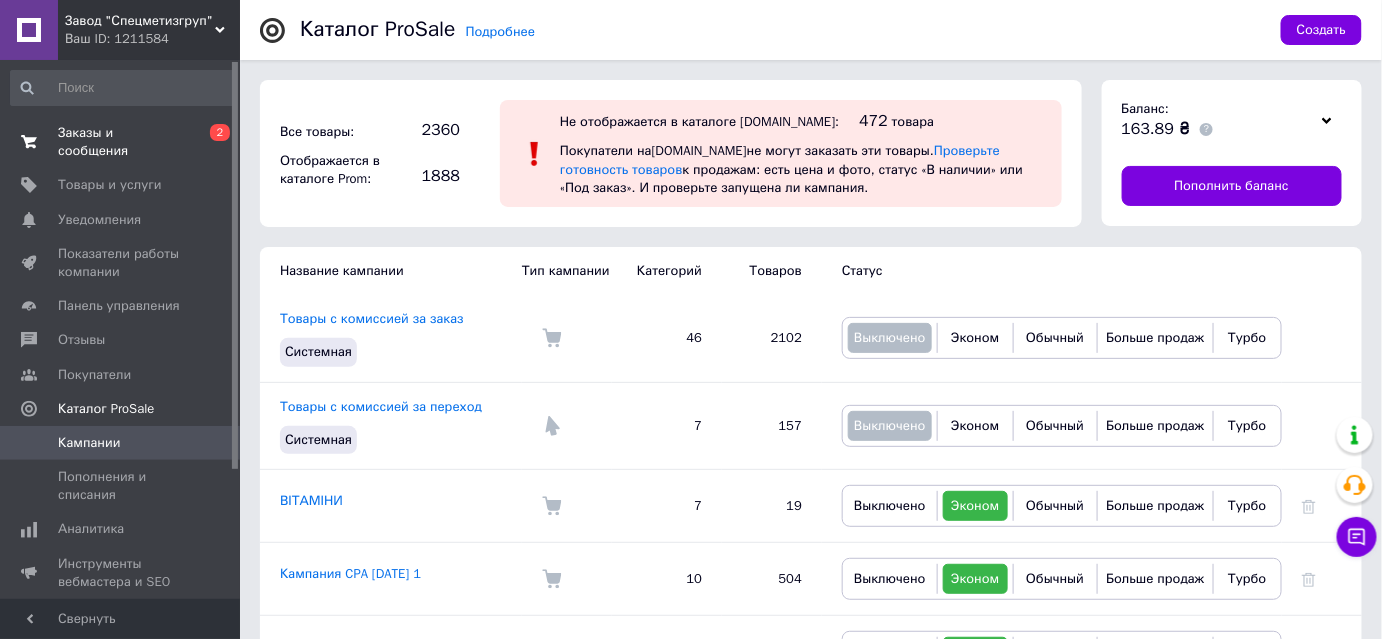 click on "Заказы и сообщения" at bounding box center (121, 142) 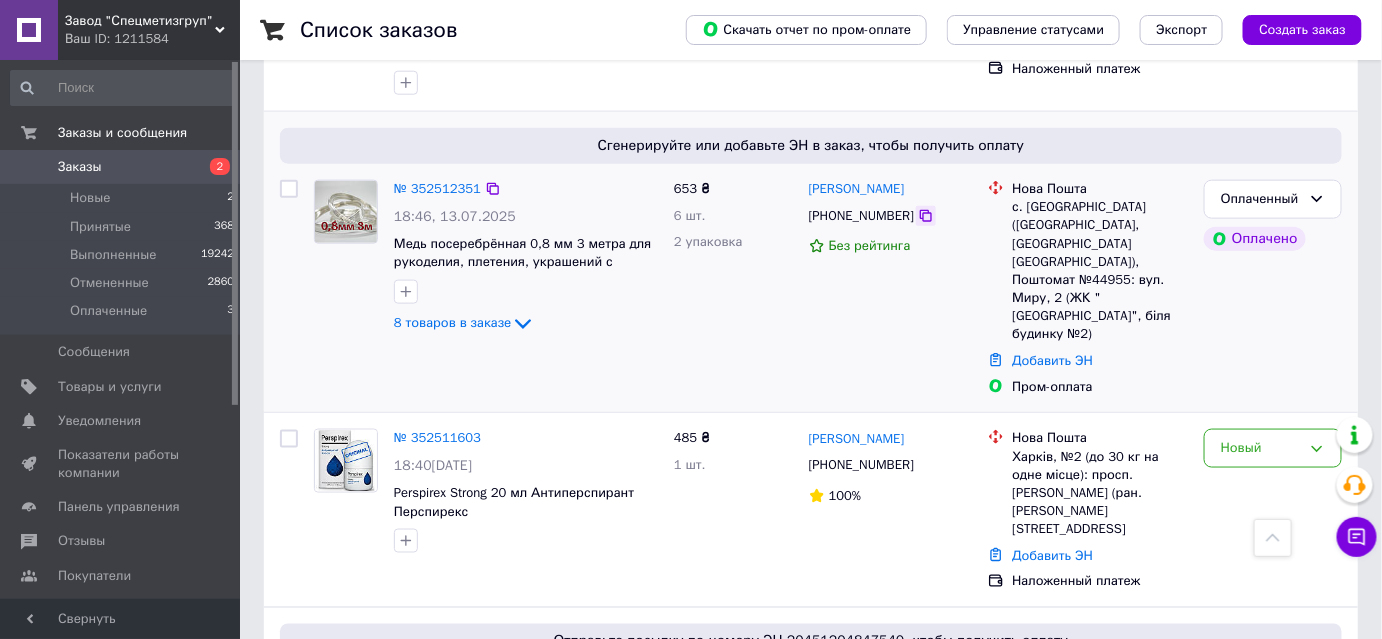 scroll, scrollTop: 909, scrollLeft: 0, axis: vertical 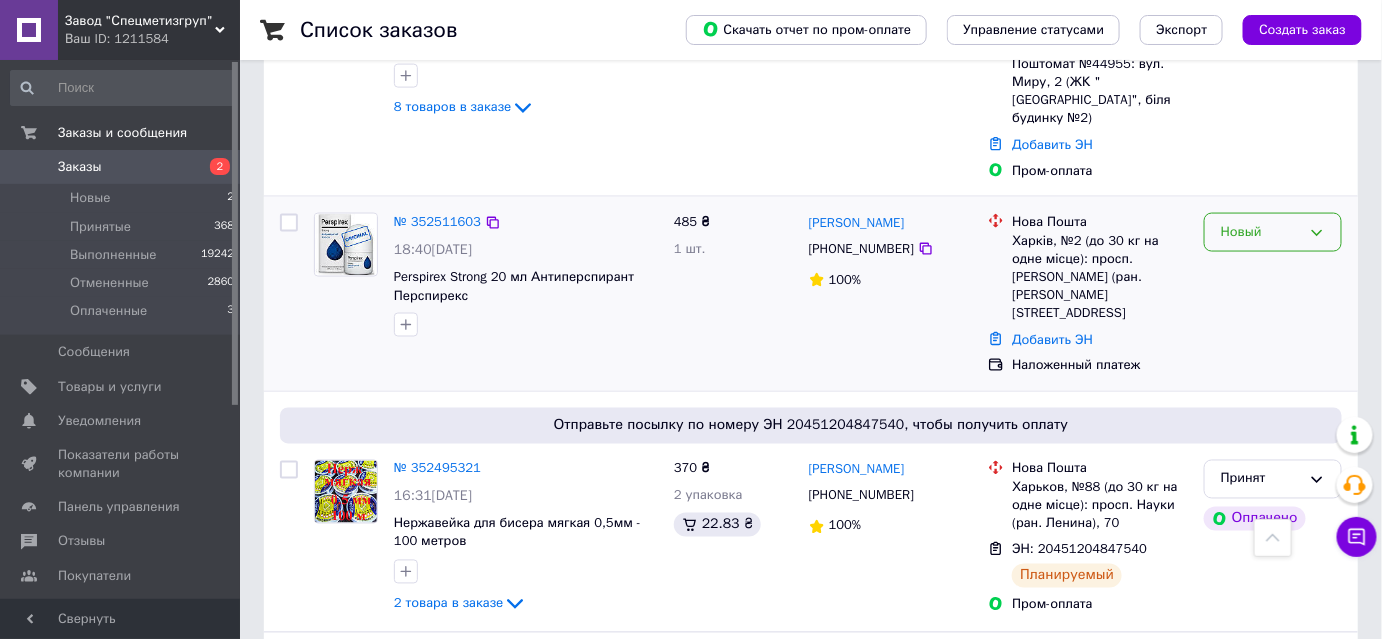 click on "Новый" at bounding box center (1261, 232) 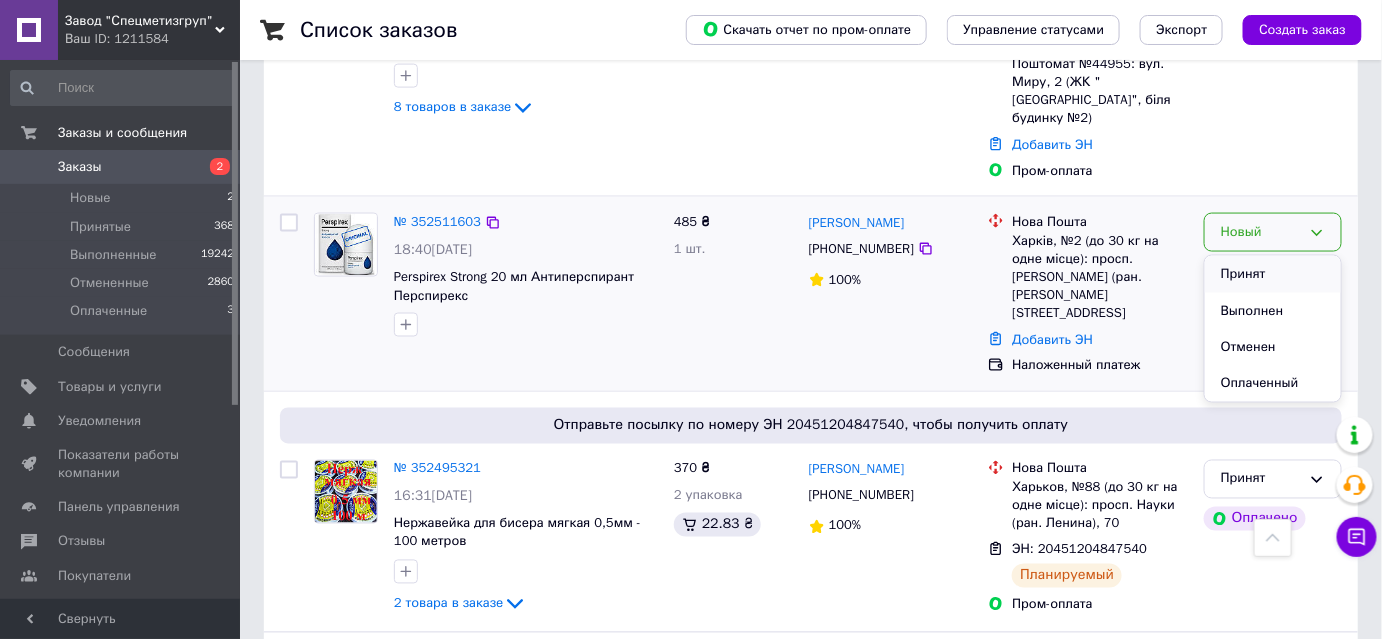 click on "Принят" at bounding box center (1273, 274) 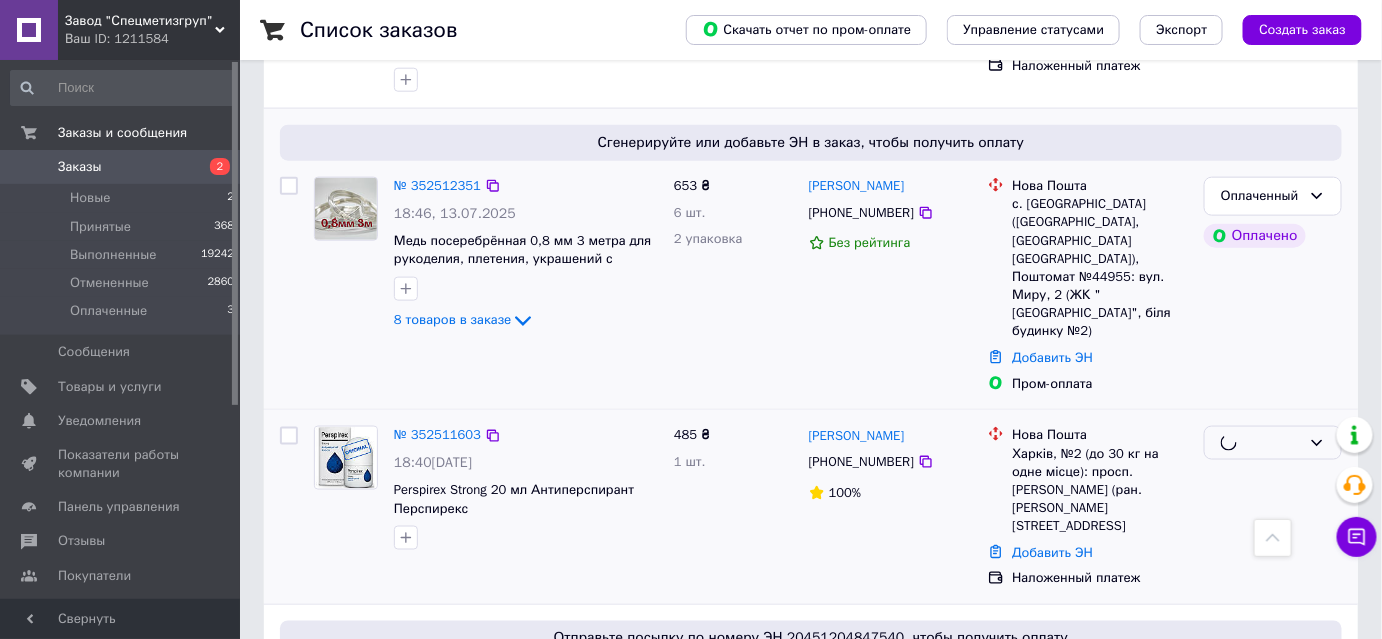 scroll, scrollTop: 636, scrollLeft: 0, axis: vertical 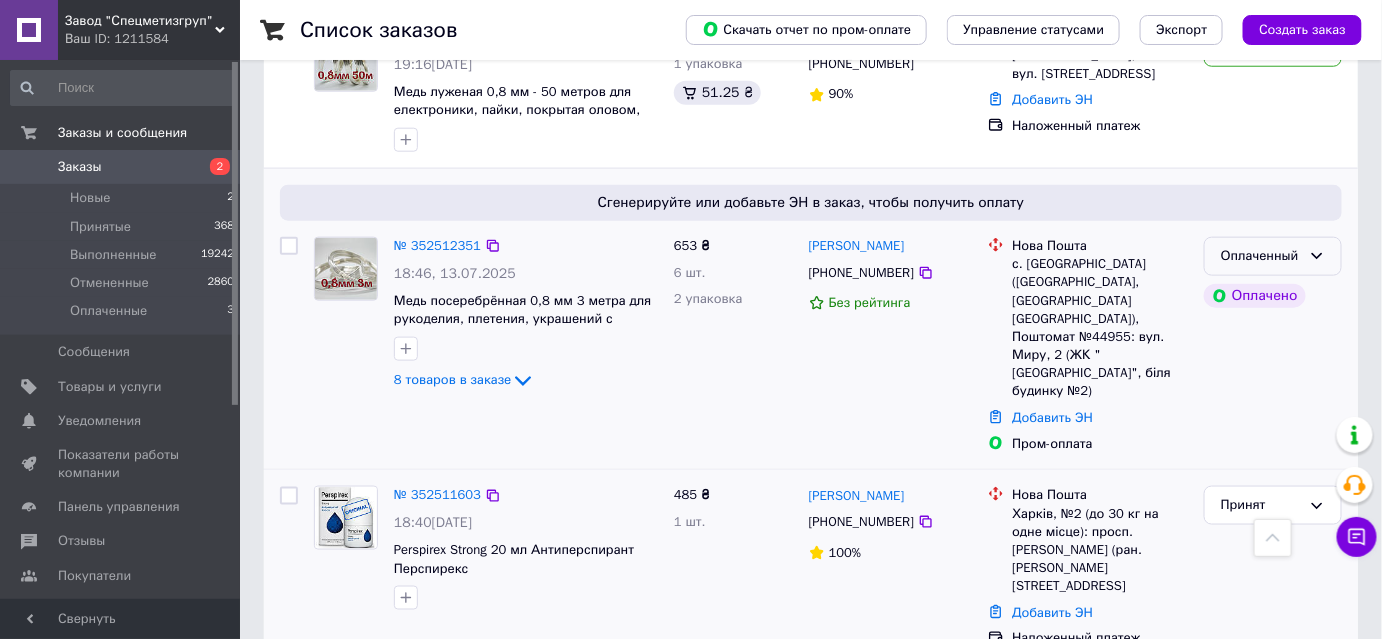 click 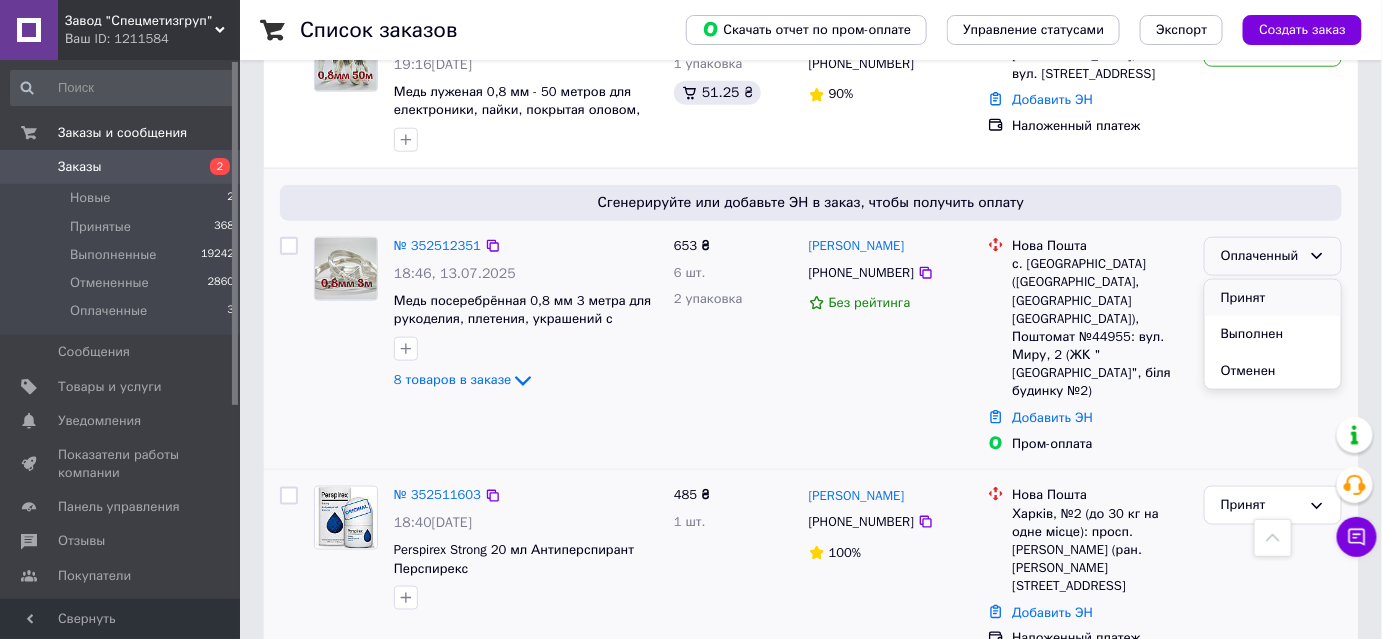 click on "Принят" at bounding box center [1273, 298] 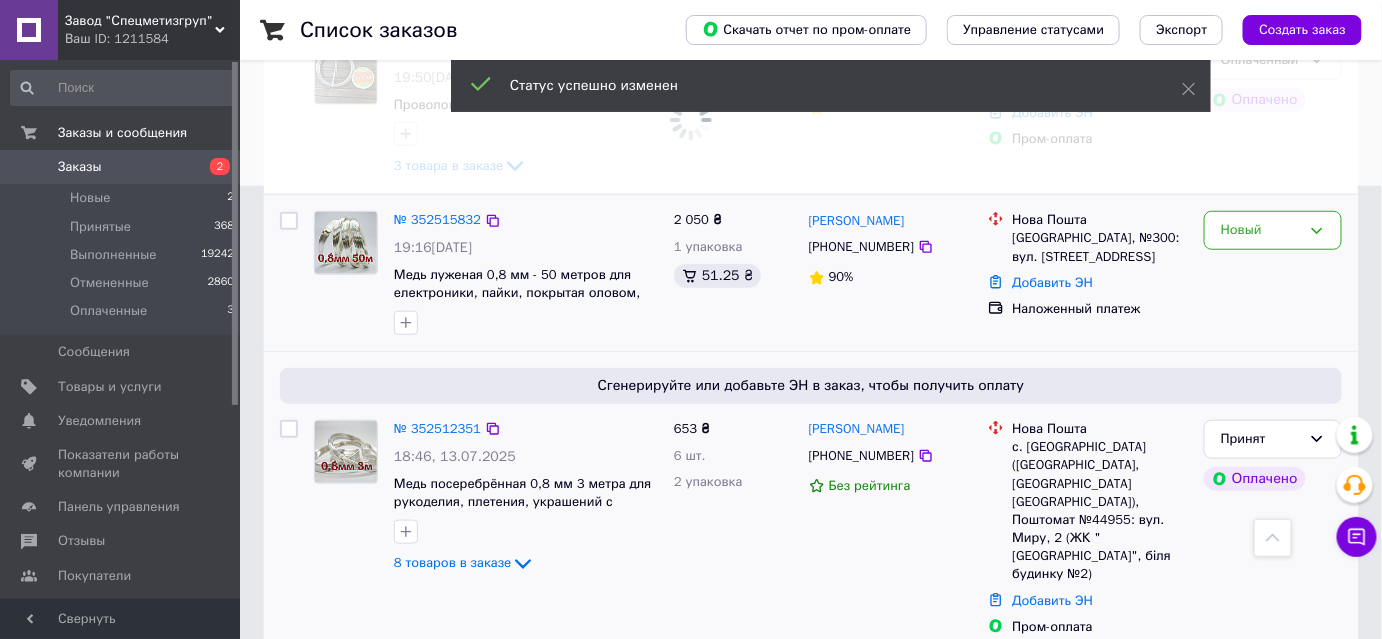 scroll, scrollTop: 363, scrollLeft: 0, axis: vertical 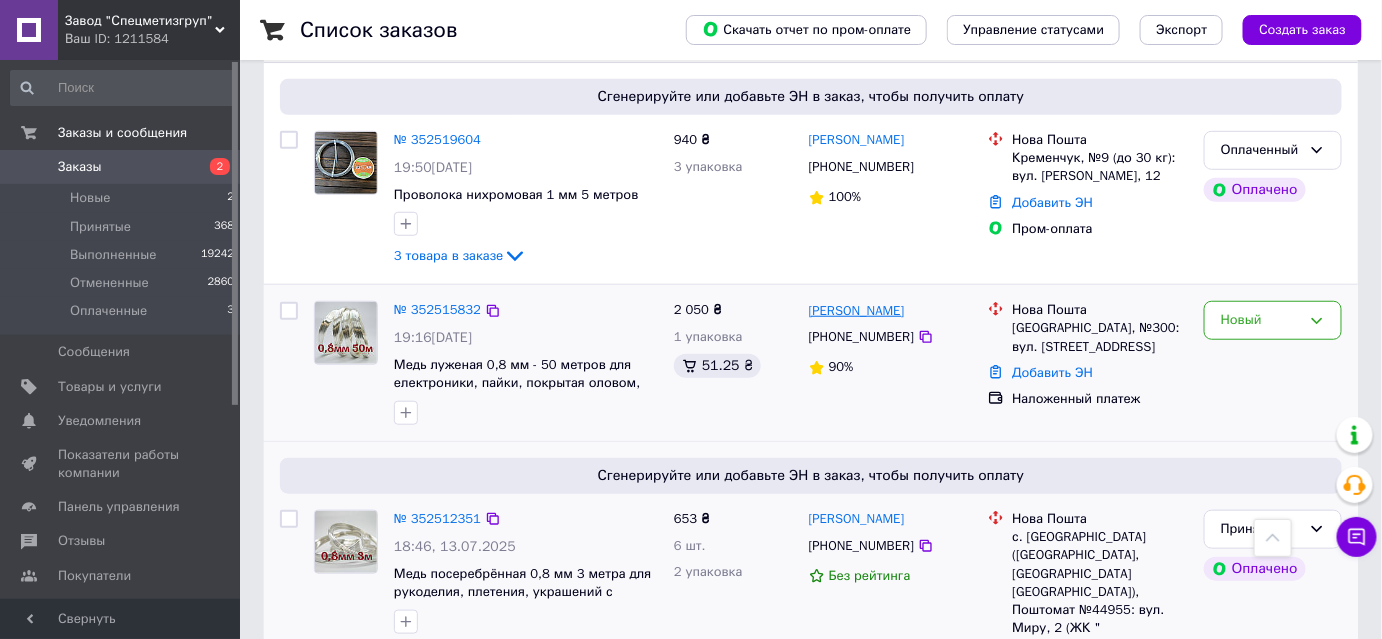 click on "[PERSON_NAME]" at bounding box center (857, 311) 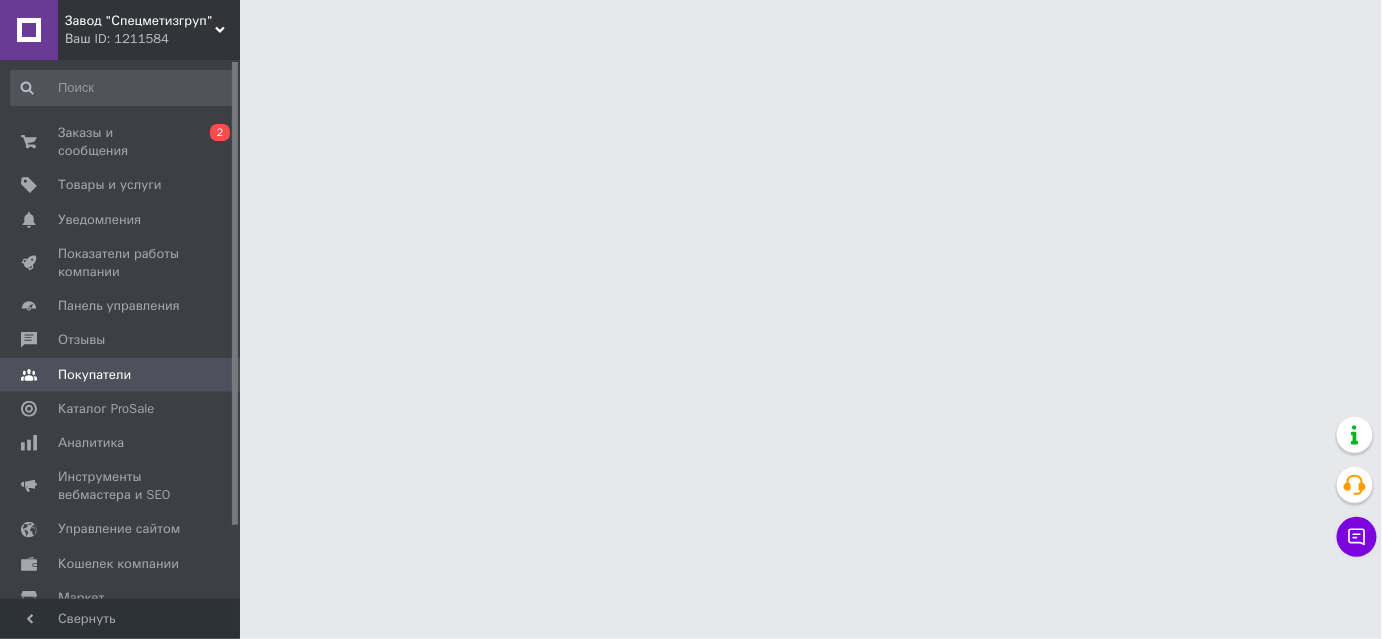 scroll, scrollTop: 0, scrollLeft: 0, axis: both 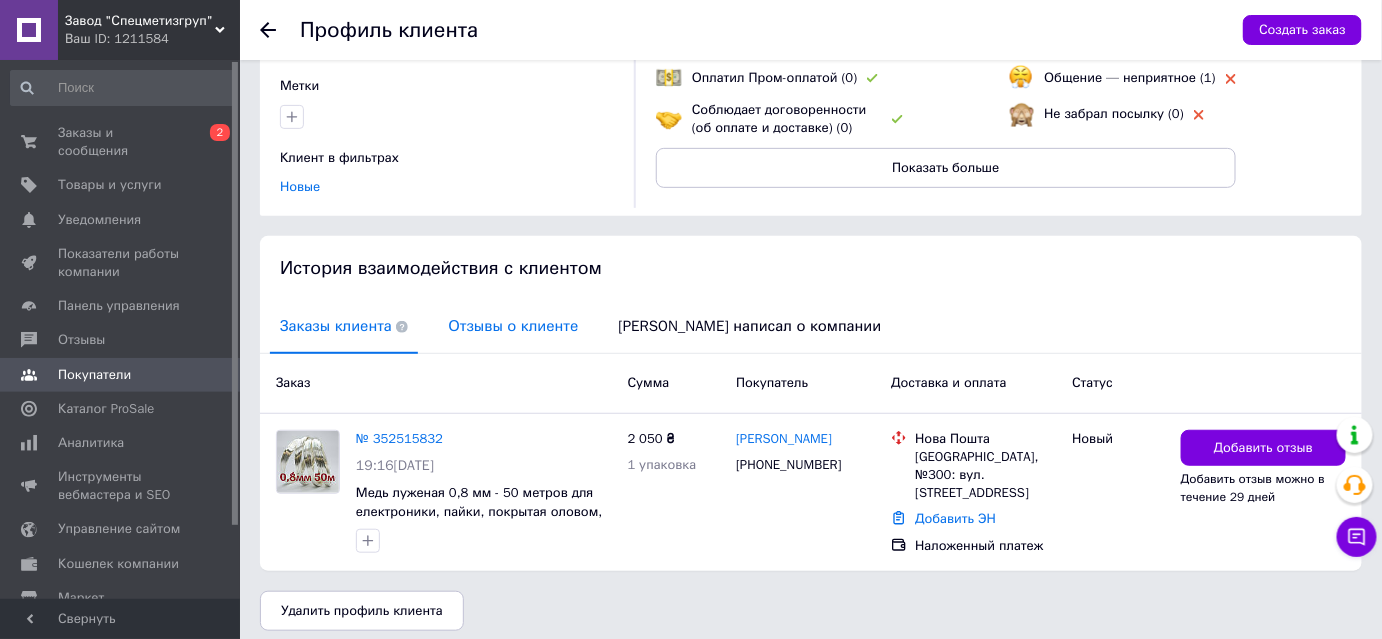 drag, startPoint x: 546, startPoint y: 308, endPoint x: 529, endPoint y: 308, distance: 17 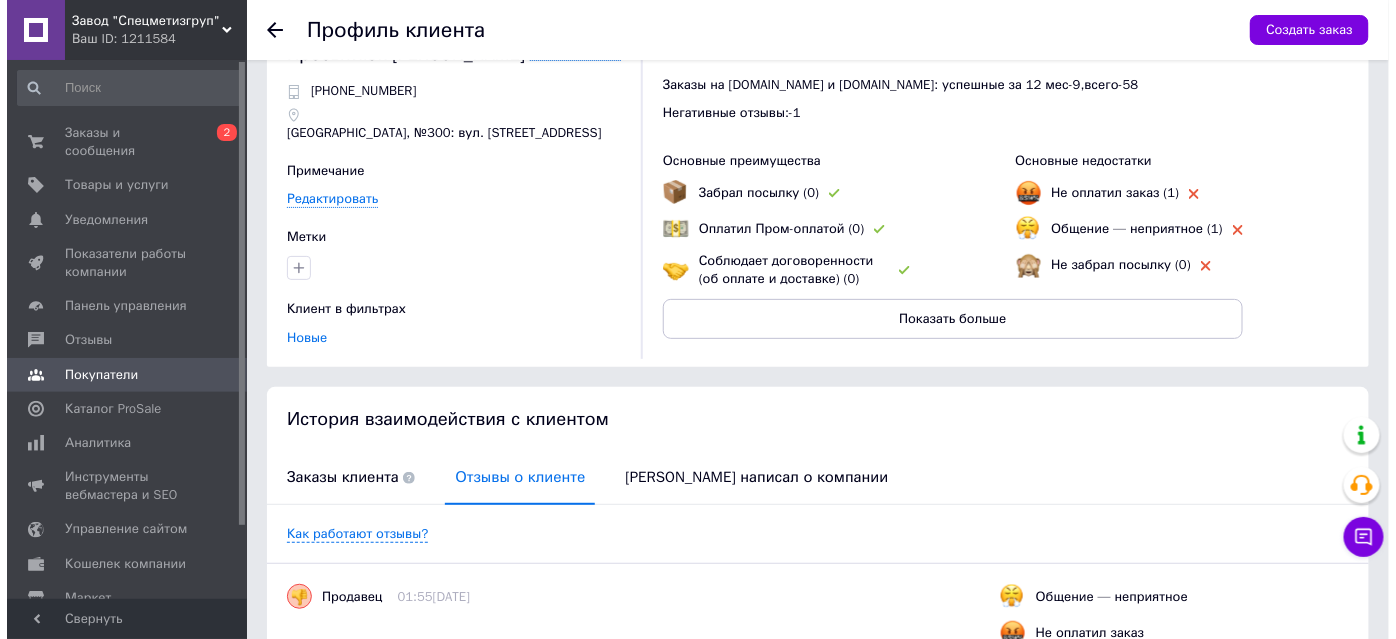 scroll, scrollTop: 0, scrollLeft: 0, axis: both 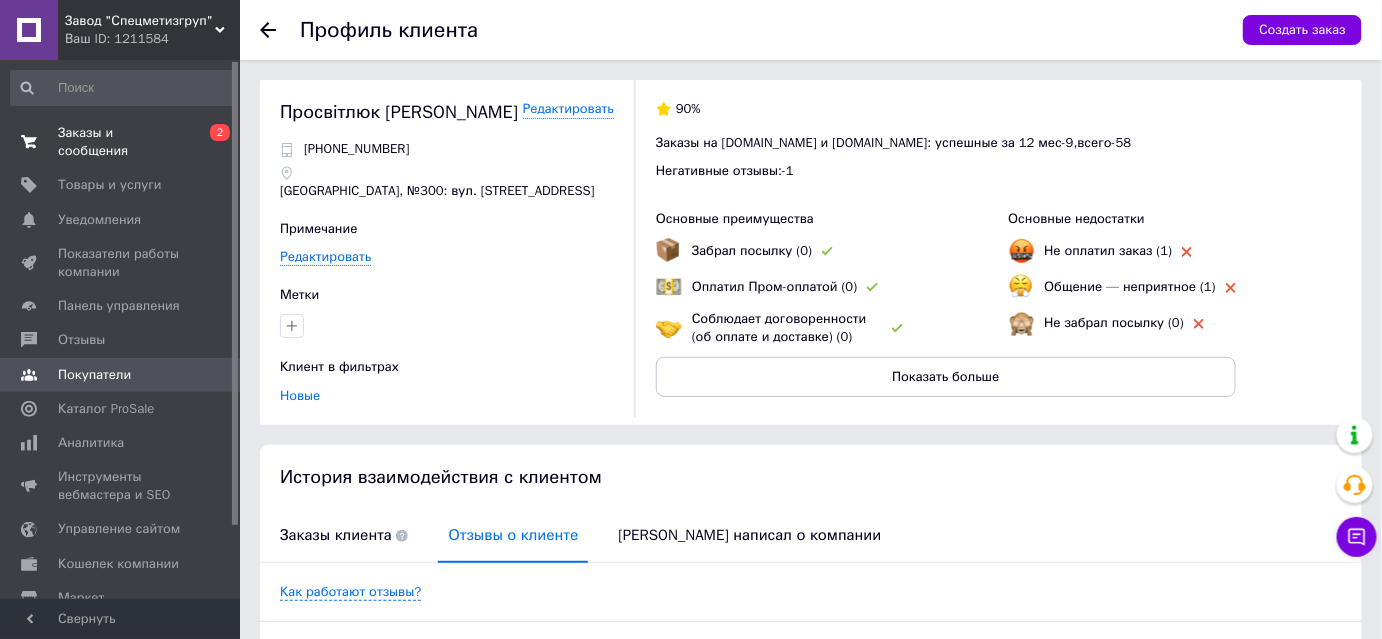 click on "Заказы и сообщения" at bounding box center [121, 142] 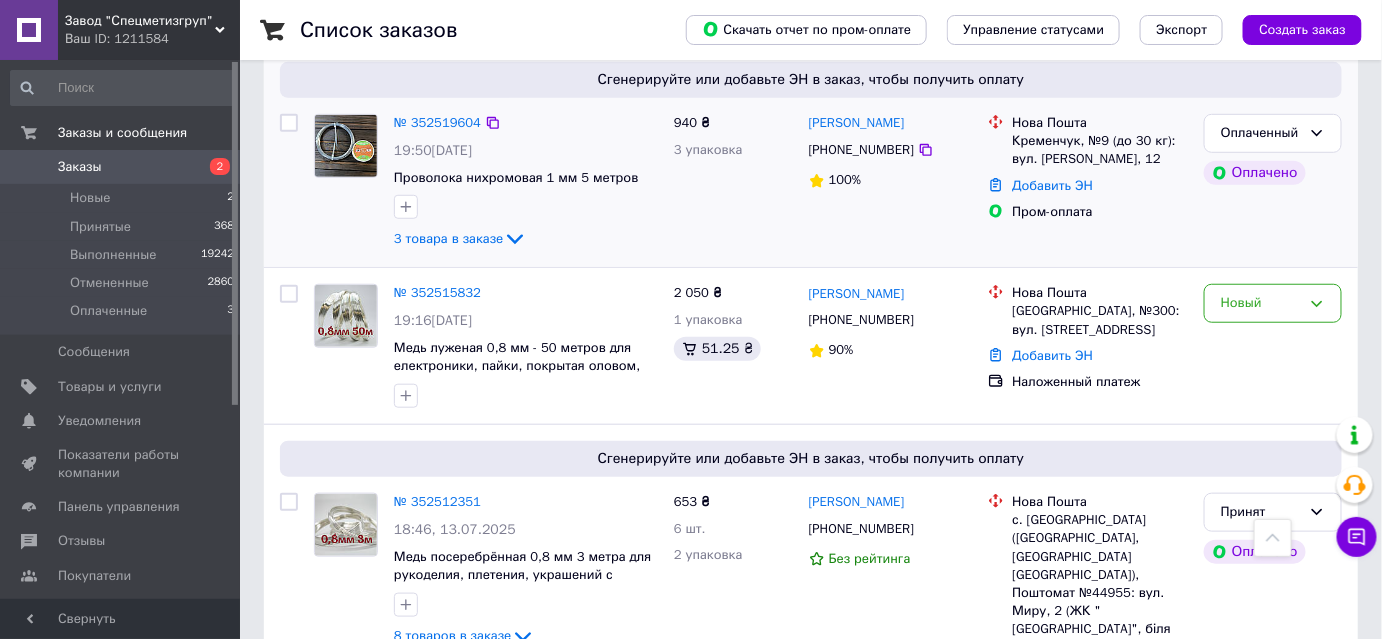 scroll, scrollTop: 363, scrollLeft: 0, axis: vertical 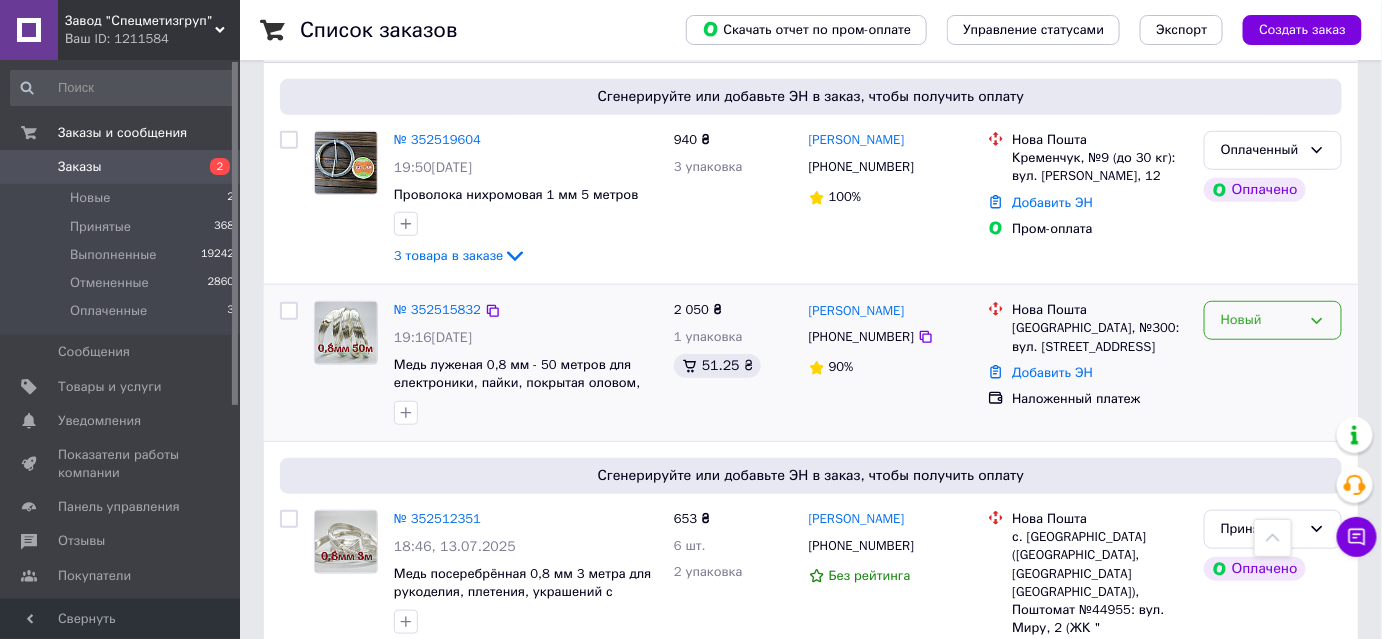 click on "Новый" at bounding box center (1261, 320) 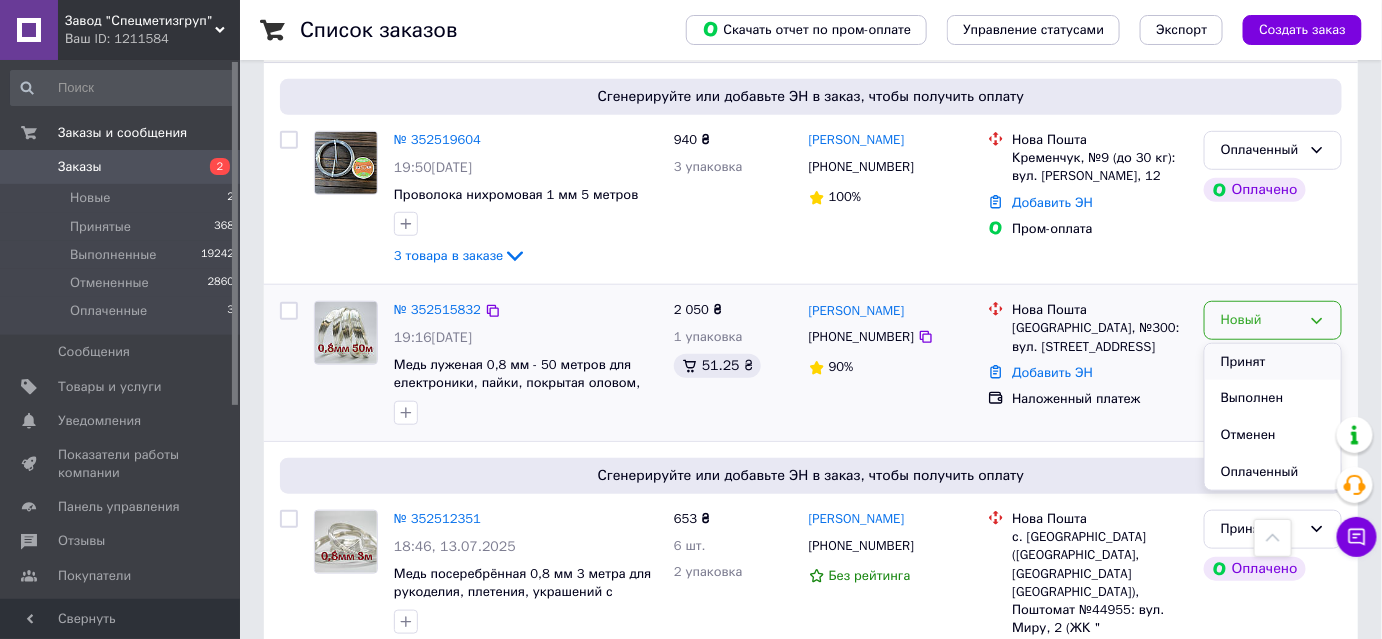 click on "Принят" at bounding box center [1273, 362] 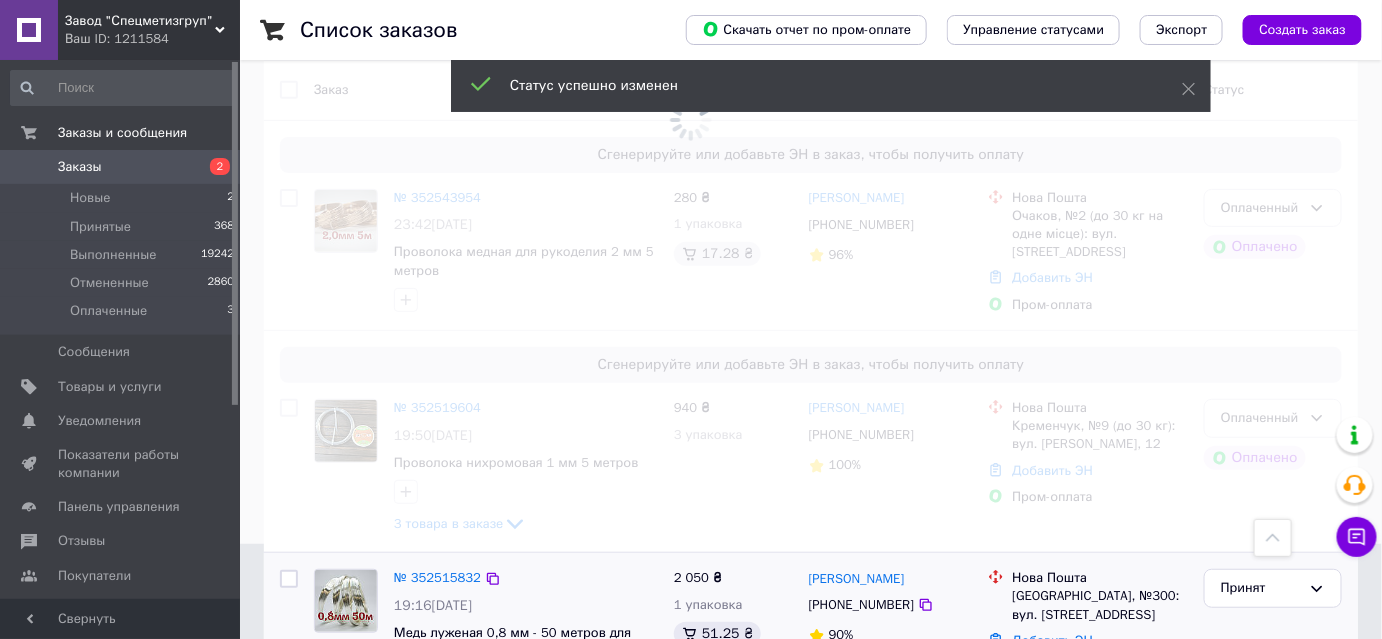 scroll, scrollTop: 90, scrollLeft: 0, axis: vertical 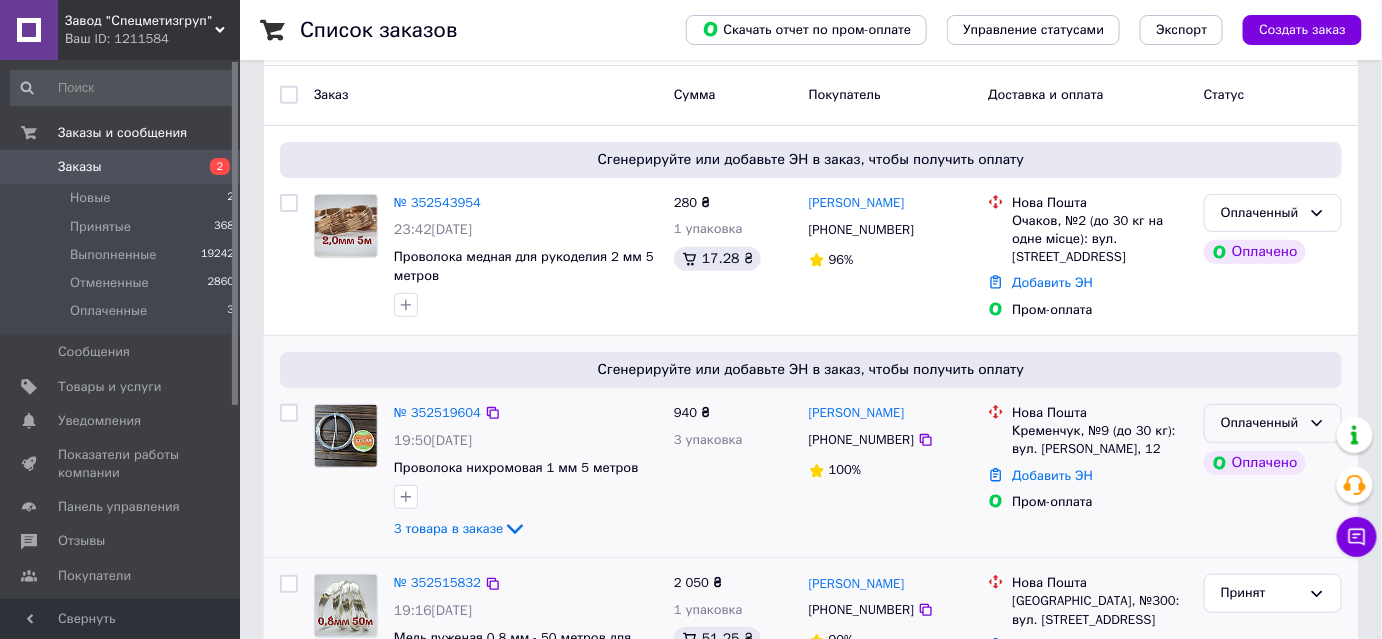 click on "Оплаченный" at bounding box center (1273, 423) 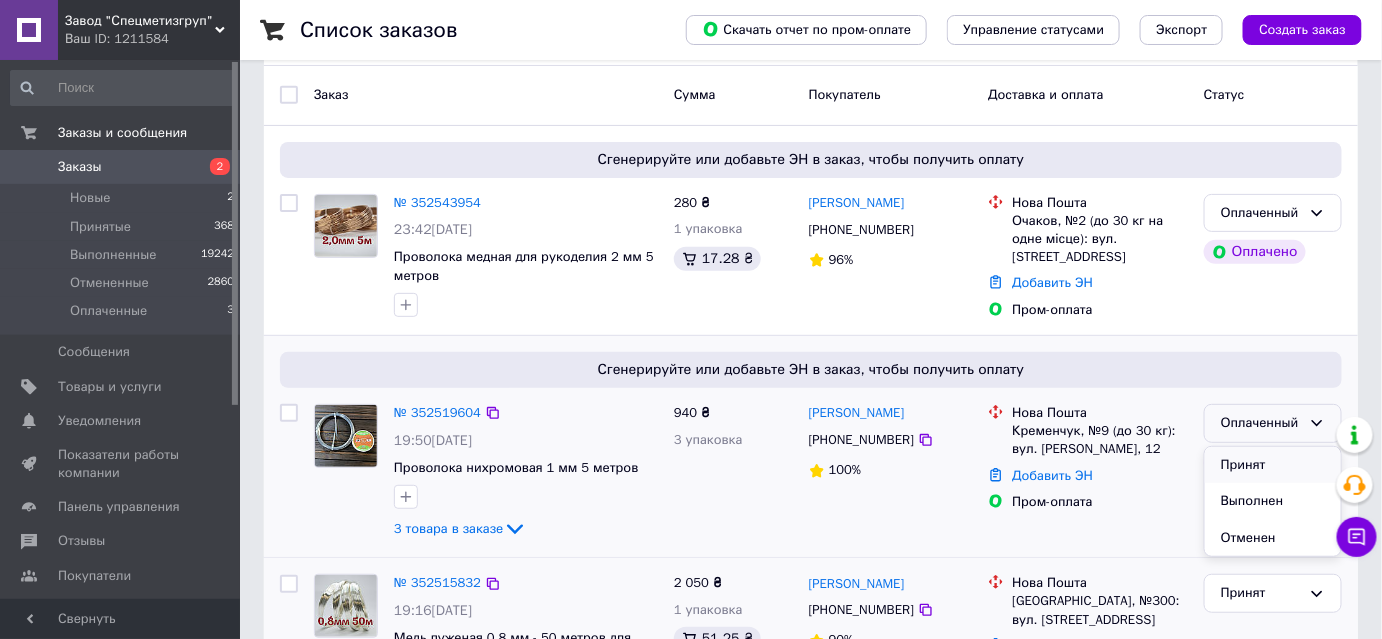 click on "Принят" at bounding box center (1273, 465) 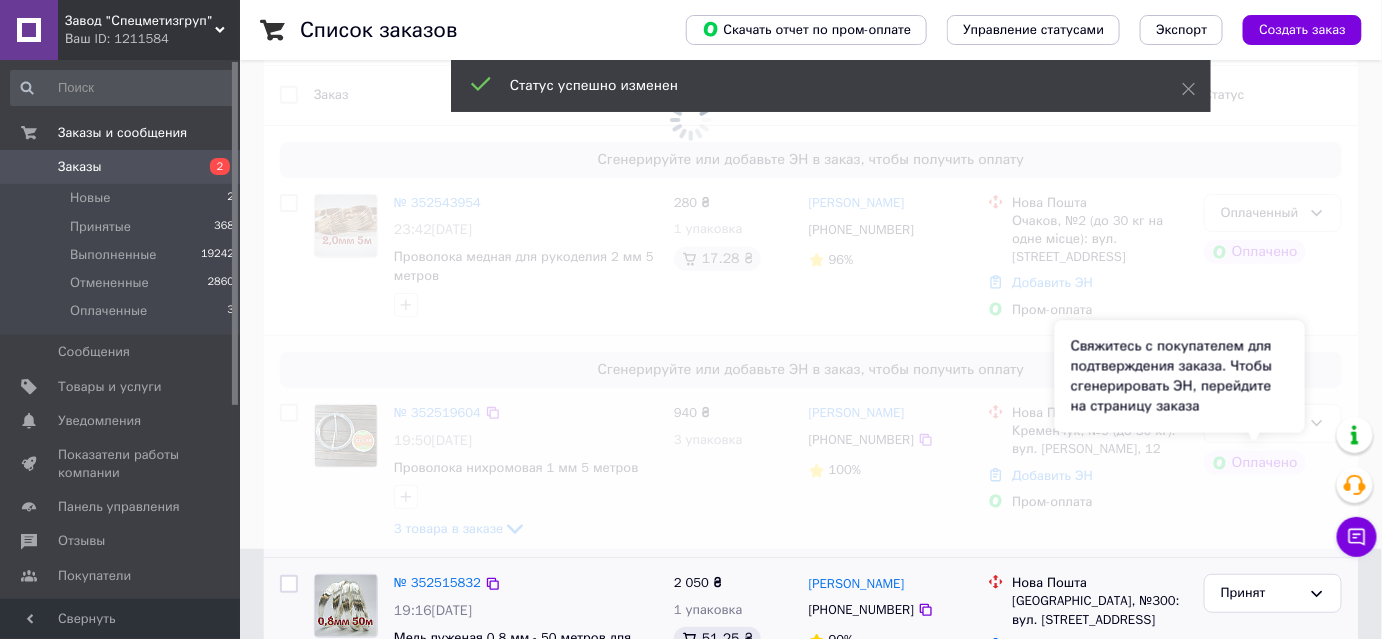 scroll, scrollTop: 0, scrollLeft: 0, axis: both 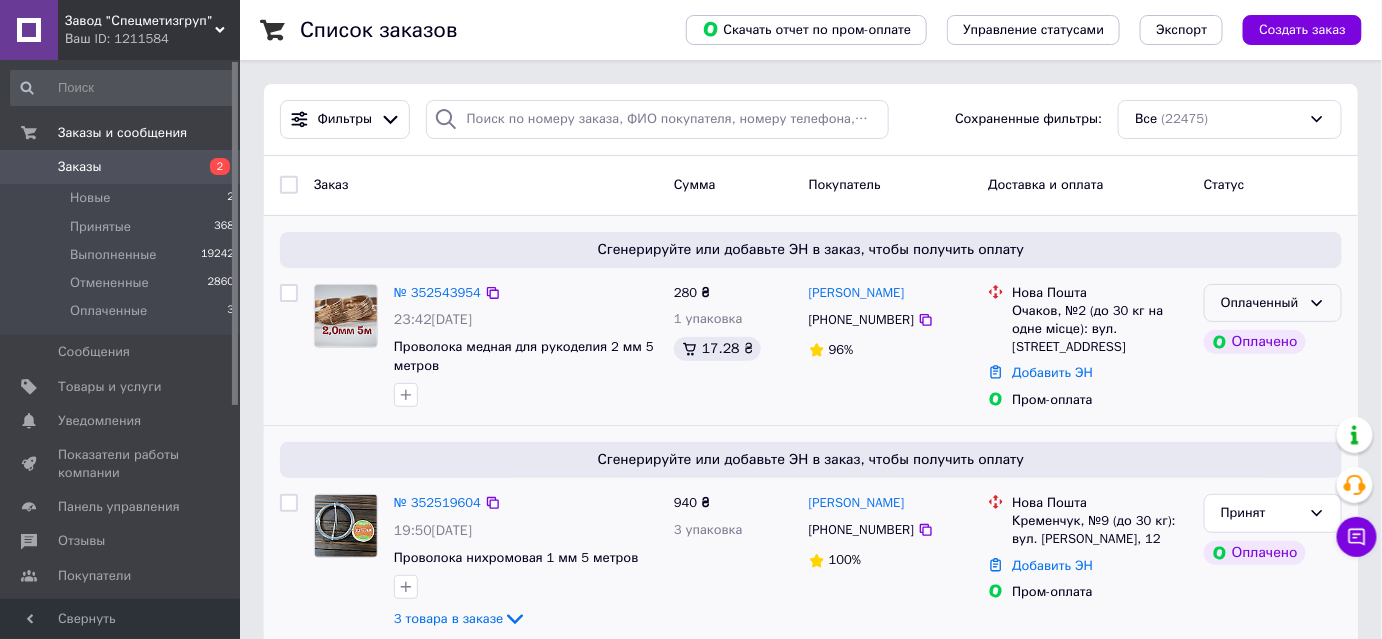 click on "Оплаченный" at bounding box center [1261, 303] 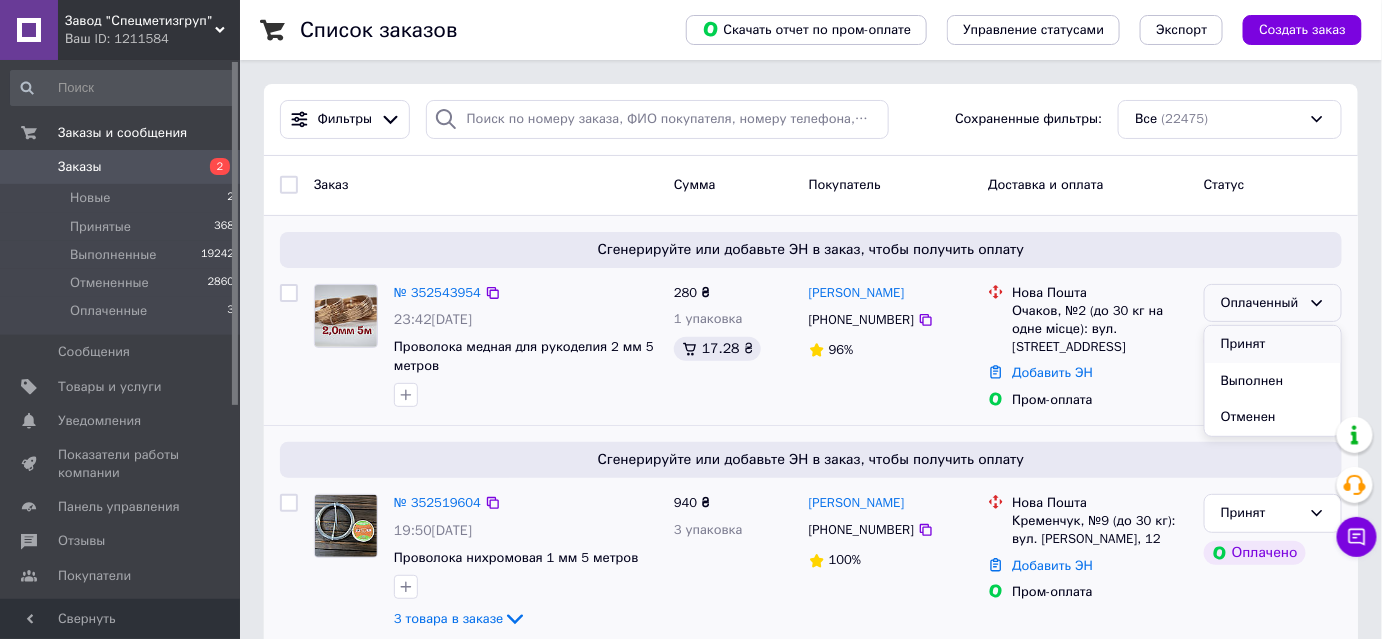 click on "Принят" at bounding box center (1273, 344) 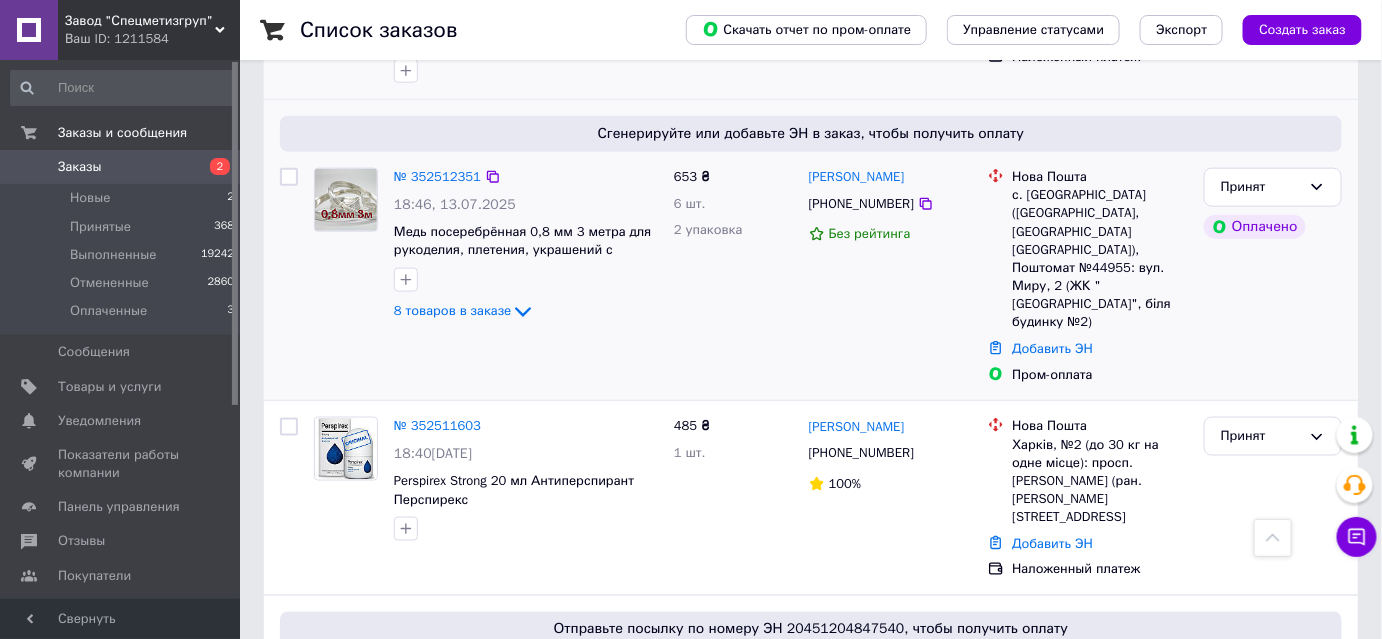 scroll, scrollTop: 727, scrollLeft: 0, axis: vertical 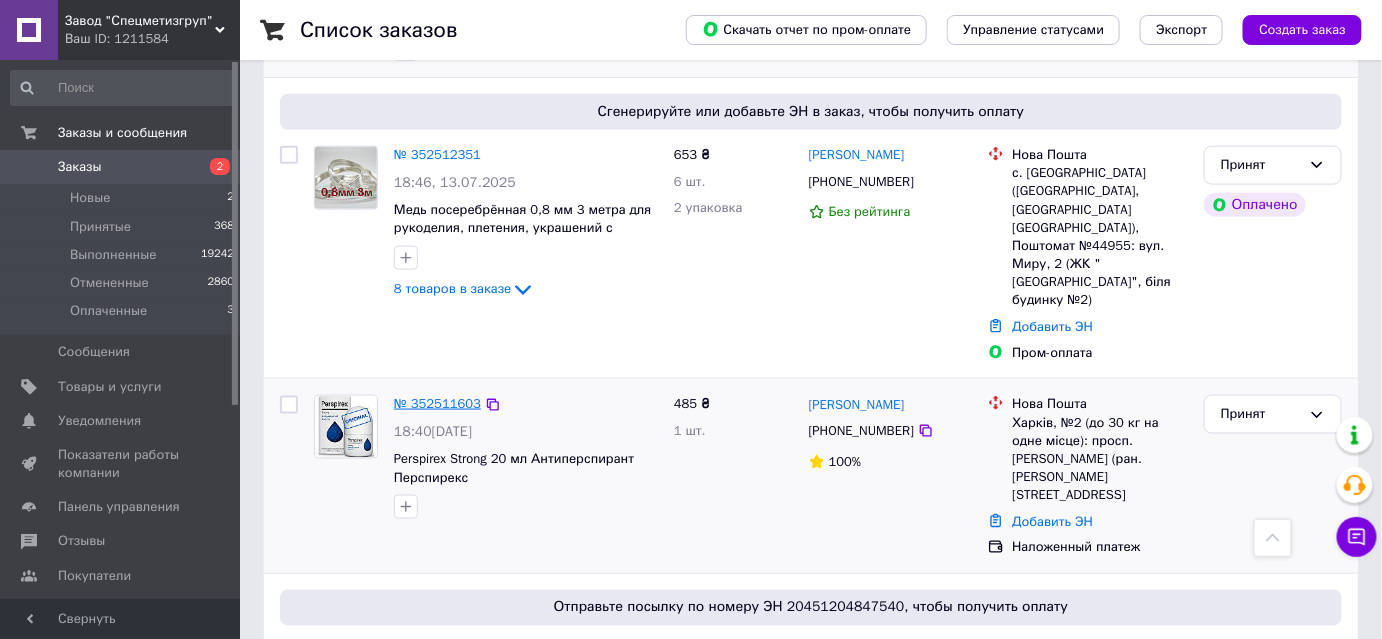 click on "№ 352511603" at bounding box center (437, 403) 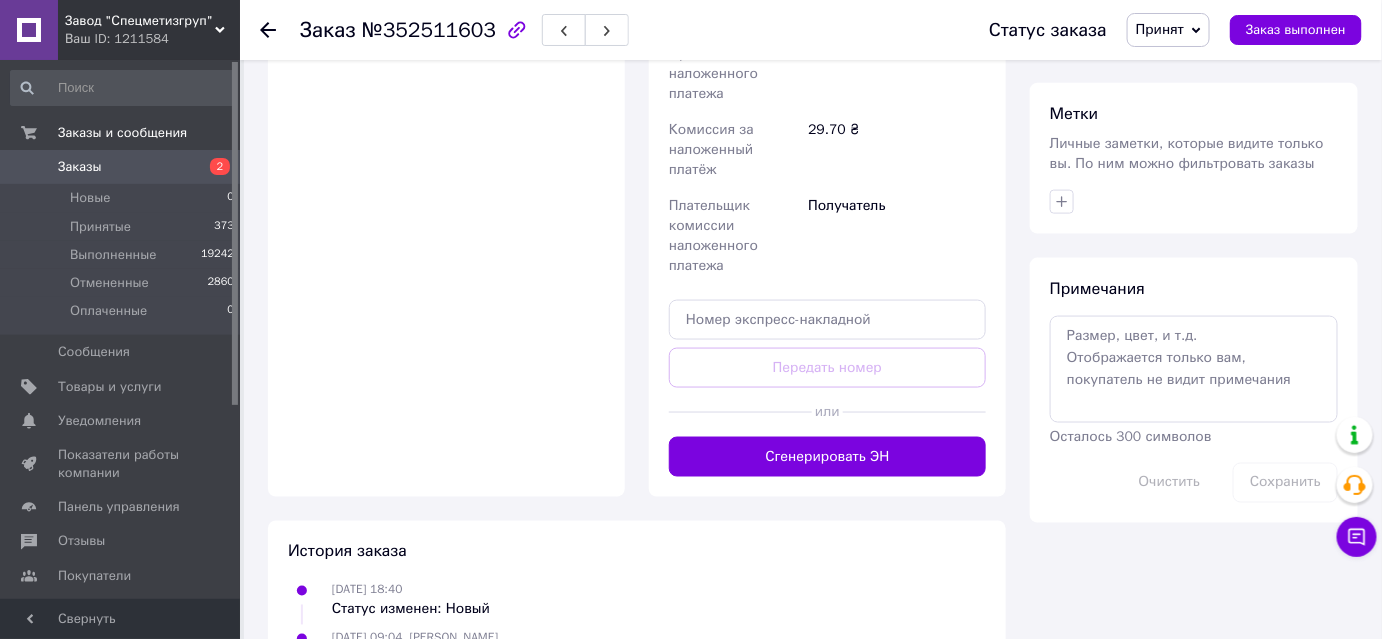 scroll, scrollTop: 818, scrollLeft: 0, axis: vertical 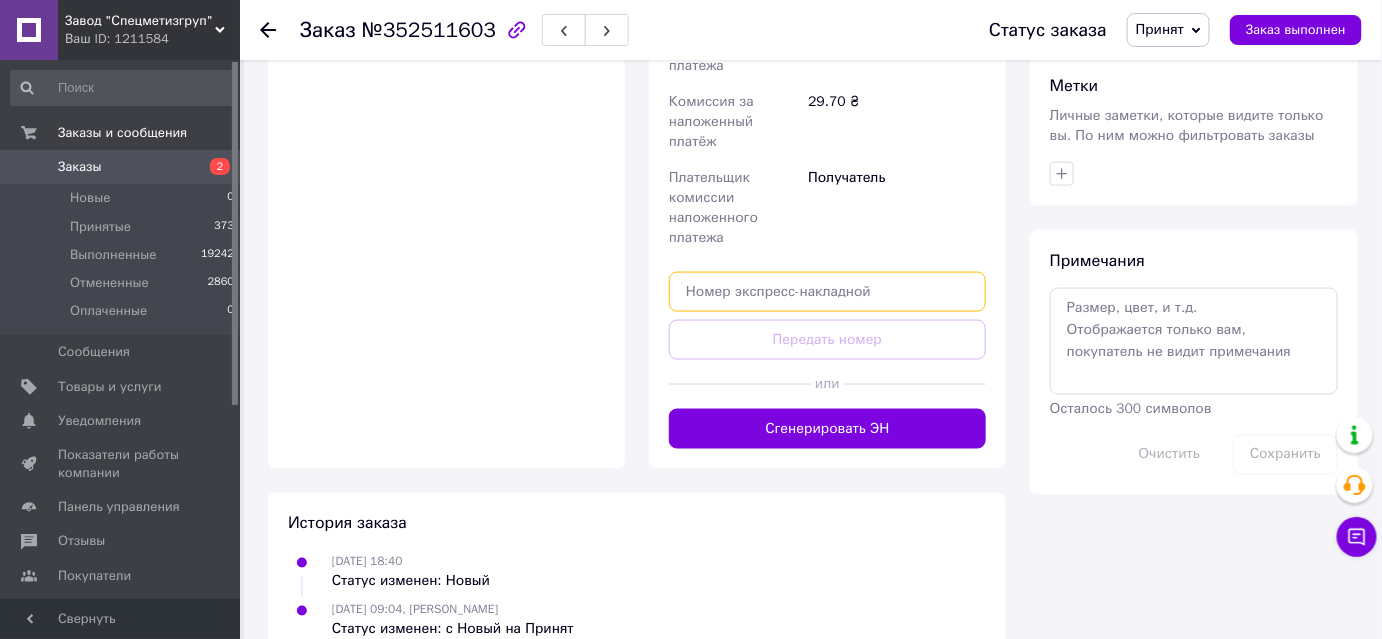 click at bounding box center (827, 292) 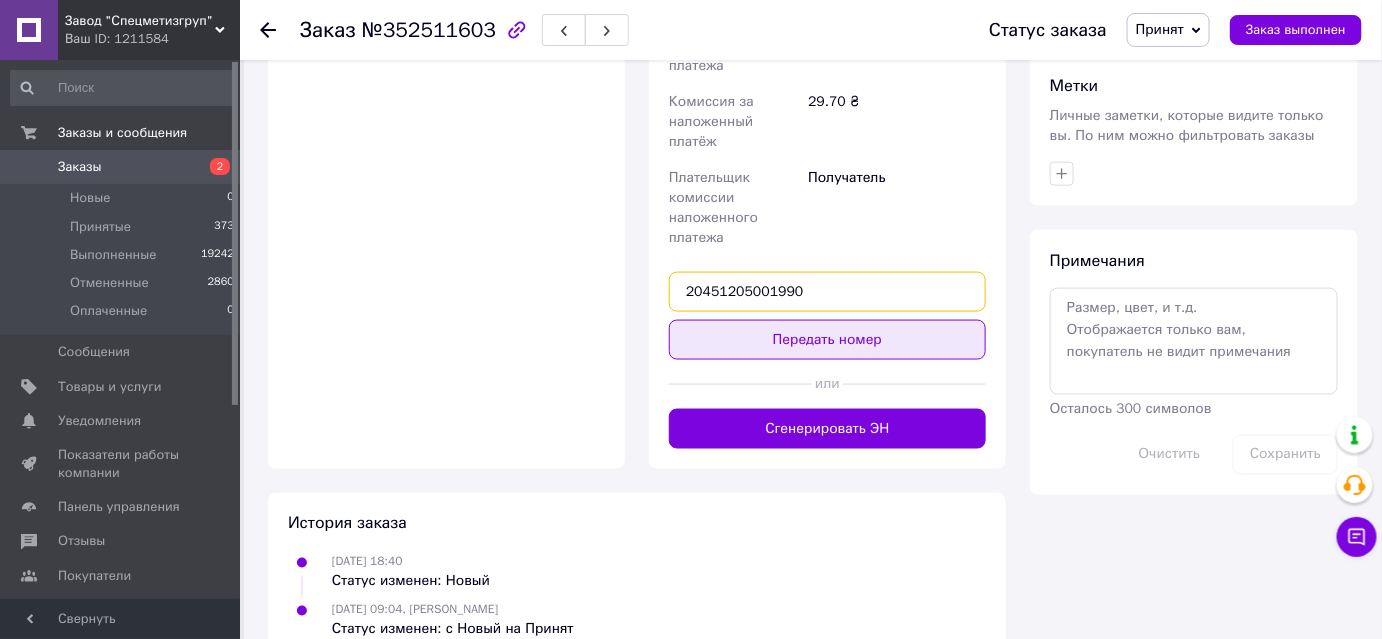 type on "20451205001990" 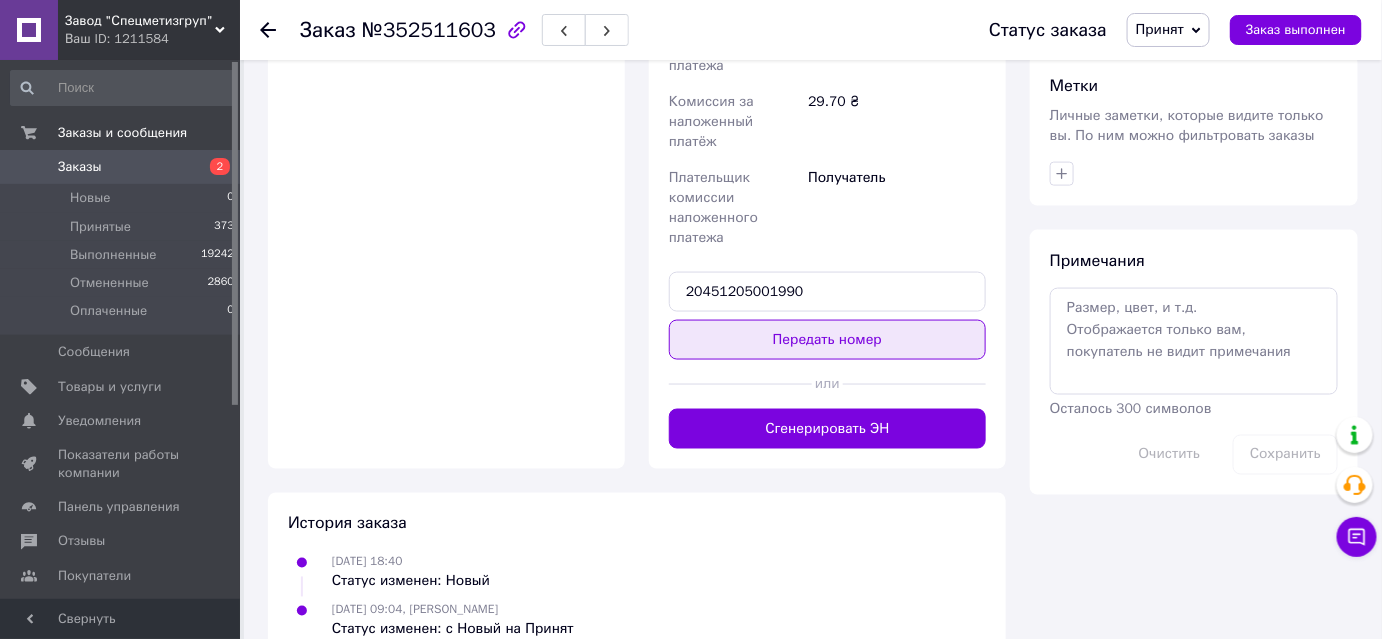click on "Передать номер" at bounding box center [827, 340] 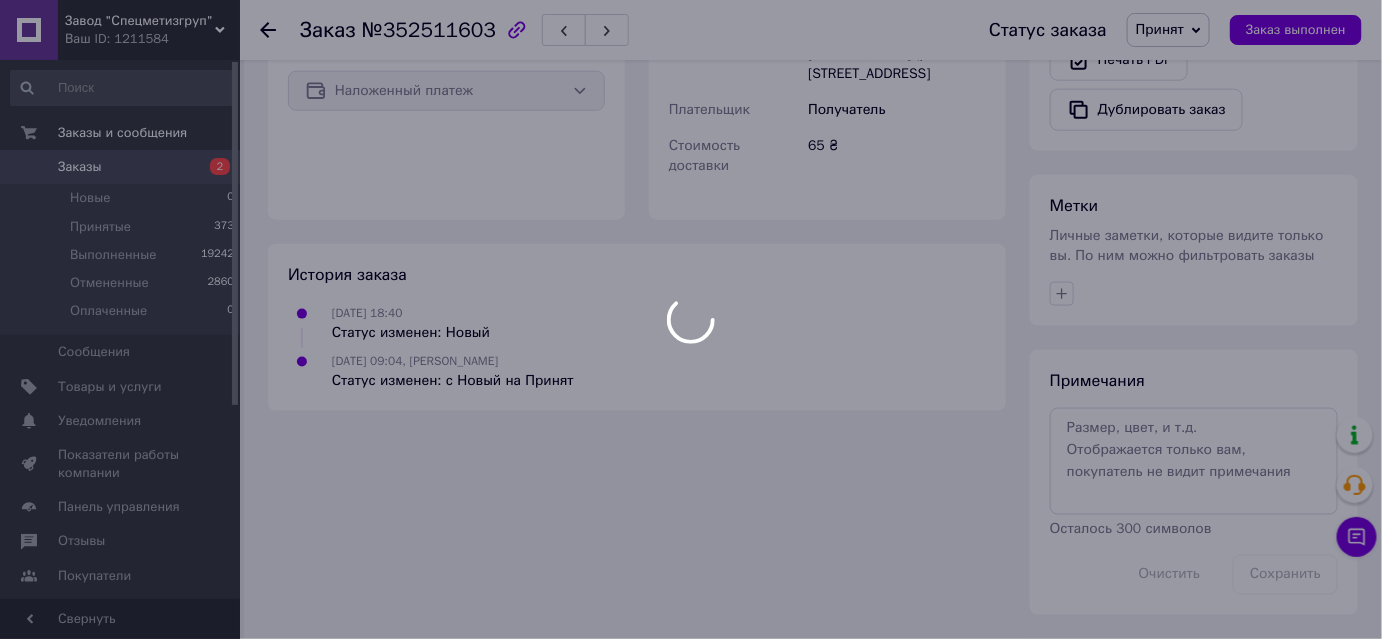 scroll, scrollTop: 674, scrollLeft: 0, axis: vertical 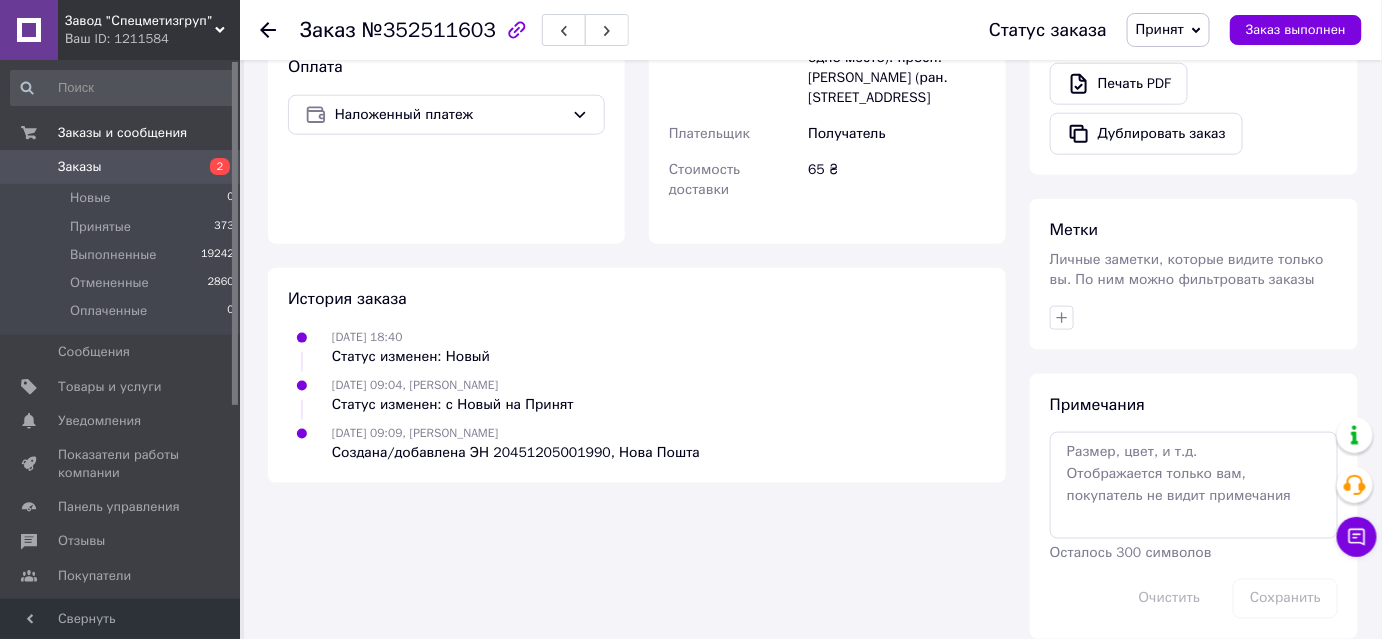 click on "Заказы" at bounding box center [121, 167] 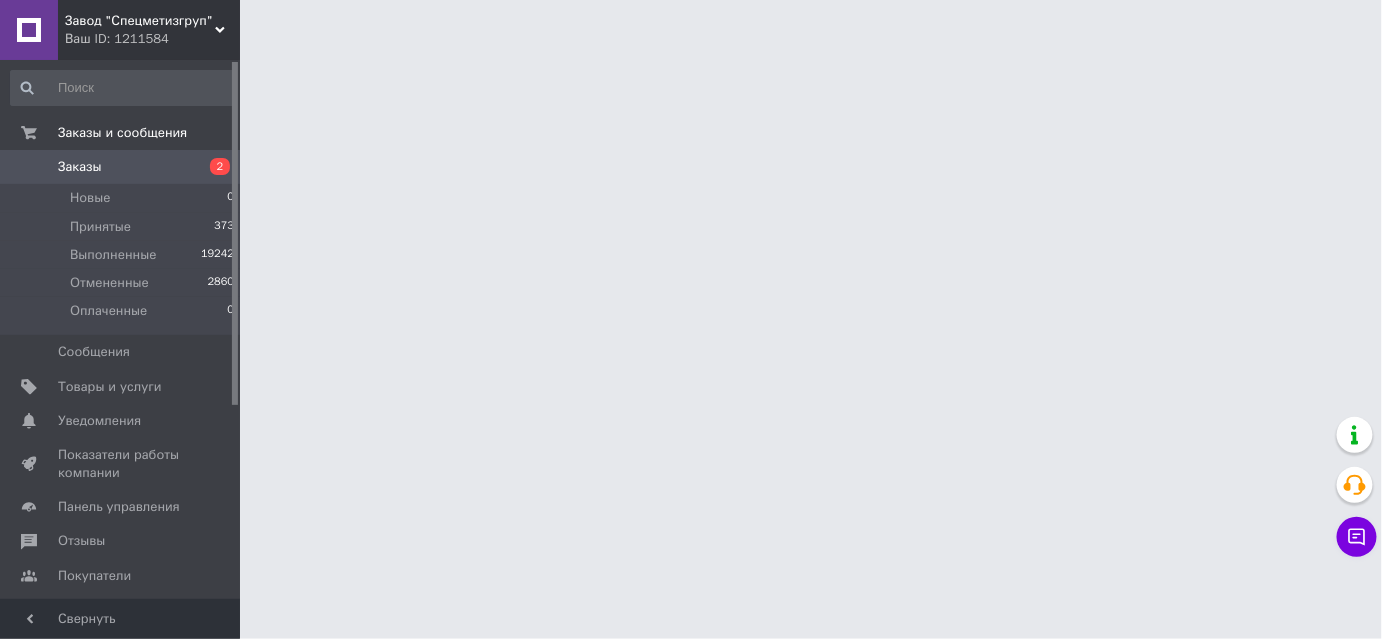 scroll, scrollTop: 0, scrollLeft: 0, axis: both 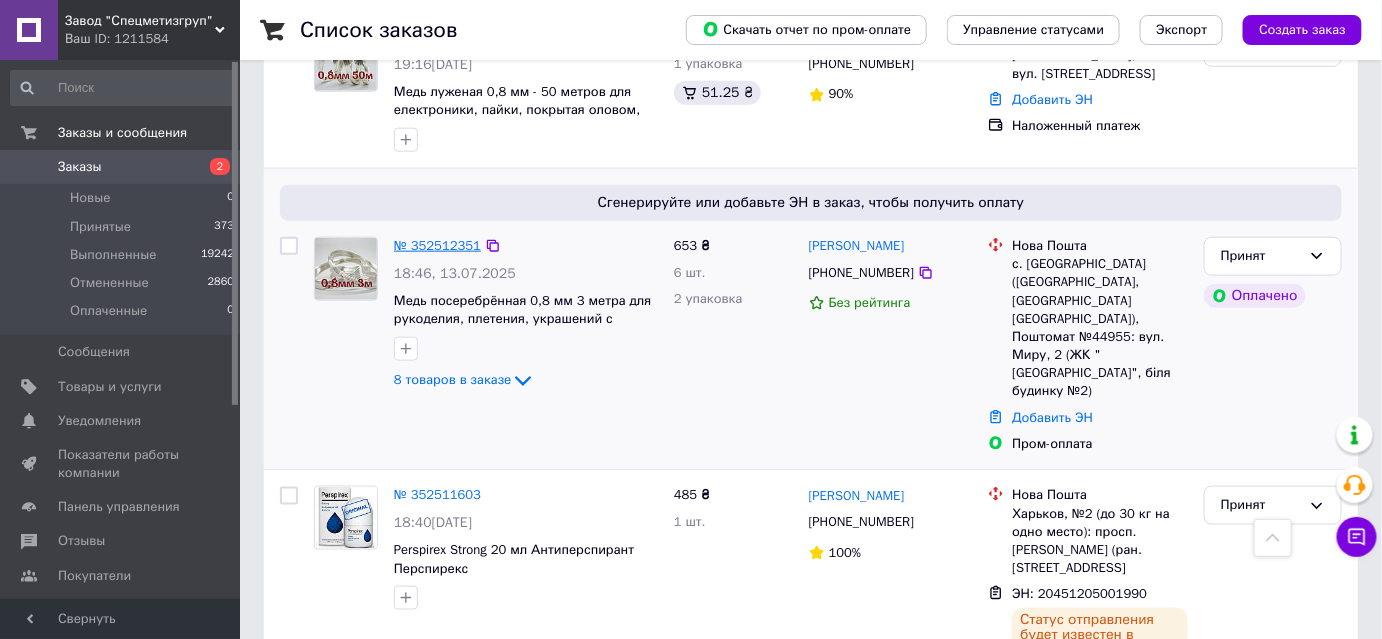 click on "№ 352512351" at bounding box center [437, 245] 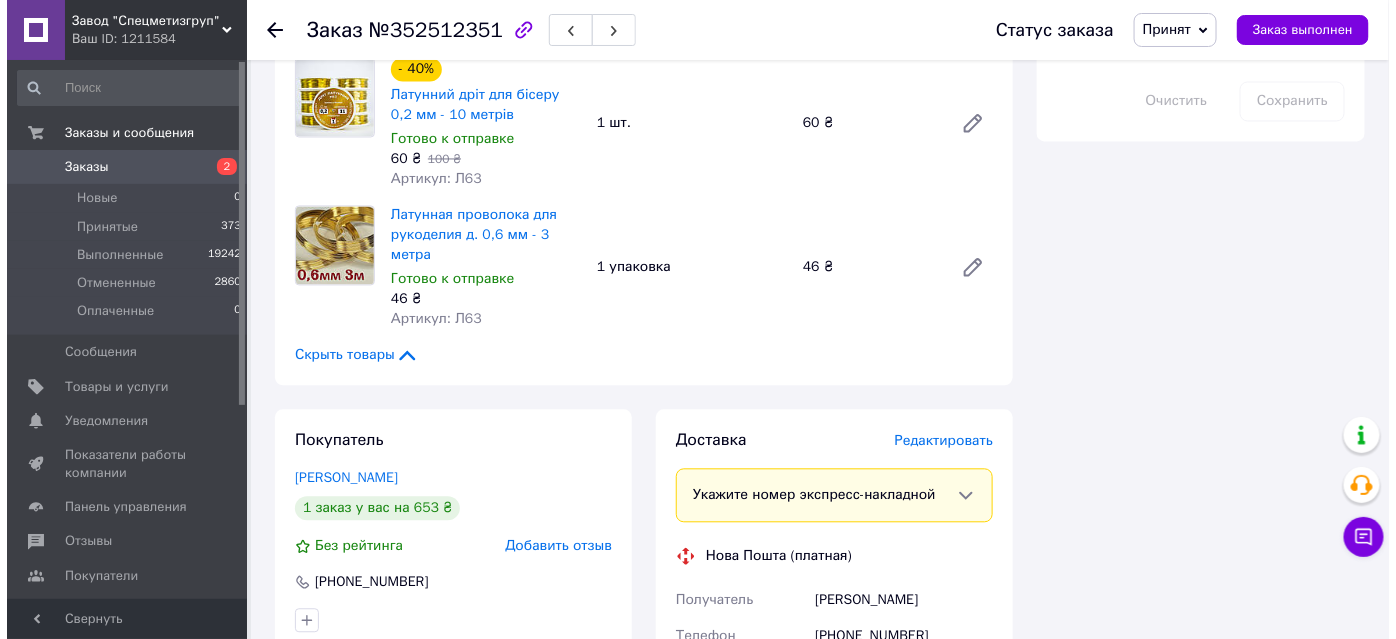 scroll, scrollTop: 1363, scrollLeft: 0, axis: vertical 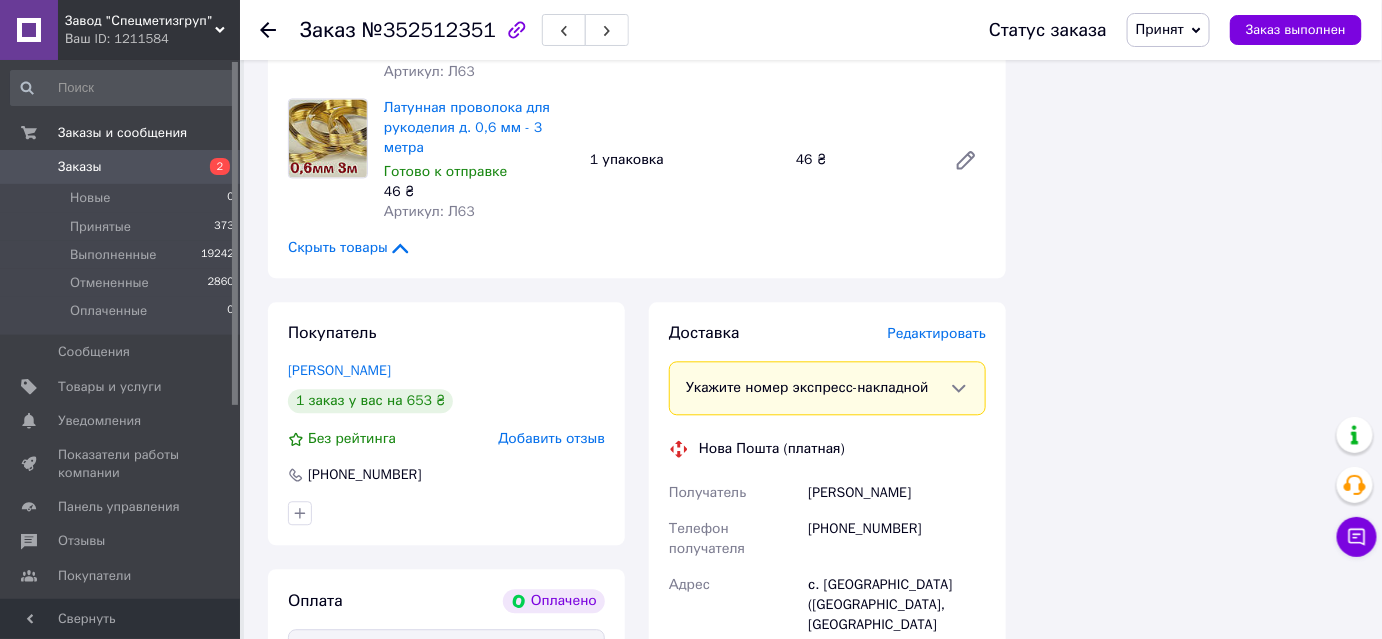 click on "Доставка Редактировать Укажите номер экспресс-накладной Обязательно введите номер экспресс-накладной,
если создавали ее не на этой странице. В случае,
если номер ЭН не будет добавлен, мы не сможем
выплатить деньги за заказ Мобильный номер покупателя (из заказа) должен
соответствовать номеру получателя по накладной Нова Пошта (платная) Получатель [PERSON_NAME] Телефон получателя [PHONE_NUMBER] Адрес с. [GEOGRAPHIC_DATA] ([GEOGRAPHIC_DATA], [GEOGRAPHIC_DATA] [GEOGRAPHIC_DATA]), Почтомат №44955: [STREET_ADDRESS] (ЖК "[GEOGRAPHIC_DATA]", у дома №2) Дата отправки [DATE] Плательщик Получатель <" at bounding box center [827, 693] 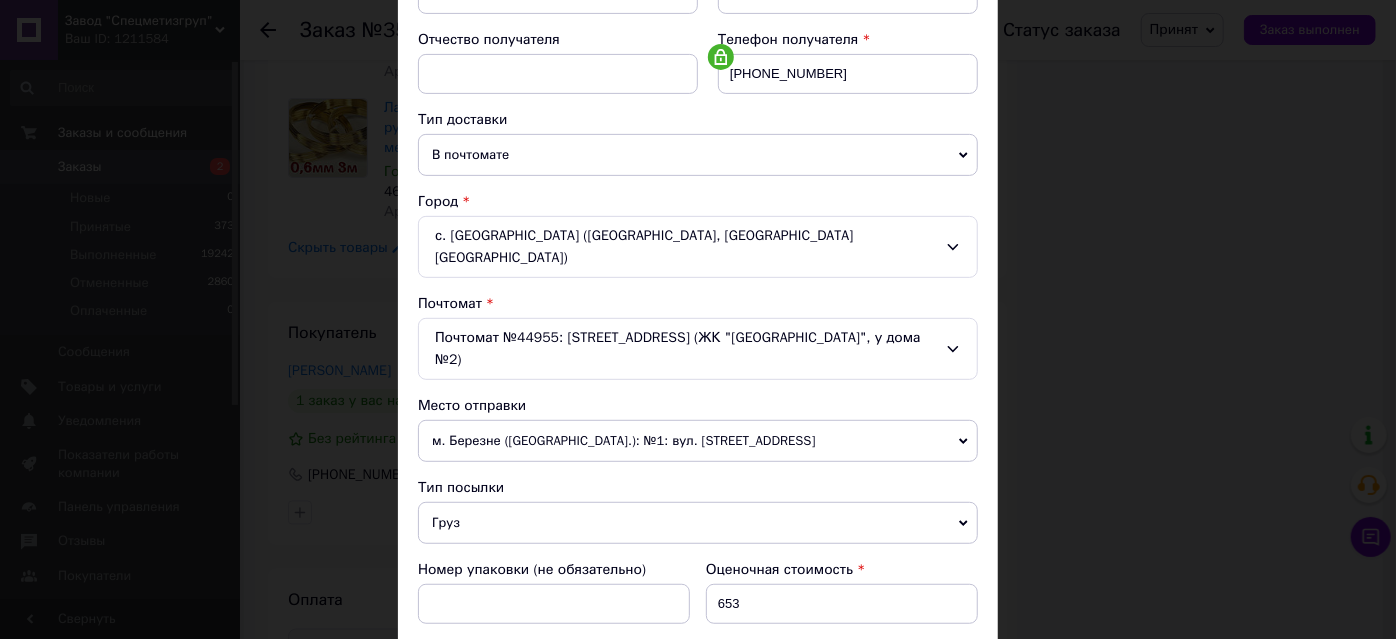 scroll, scrollTop: 636, scrollLeft: 0, axis: vertical 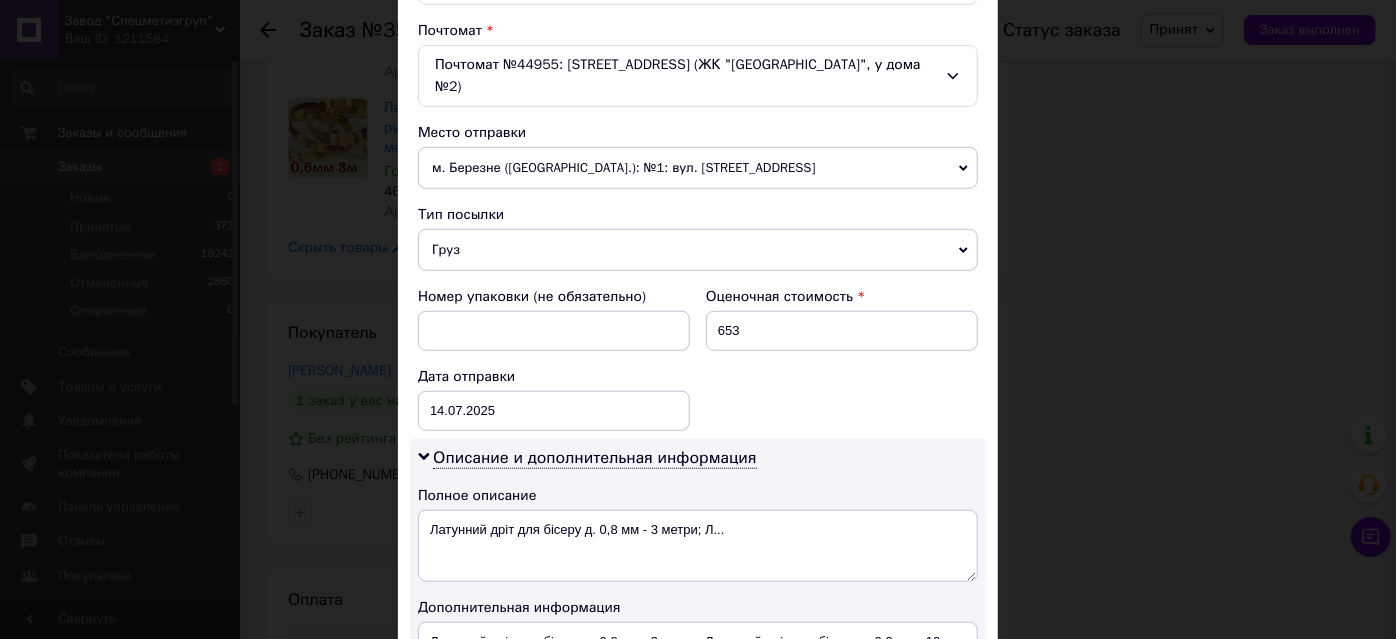click on "Груз" at bounding box center [698, 250] 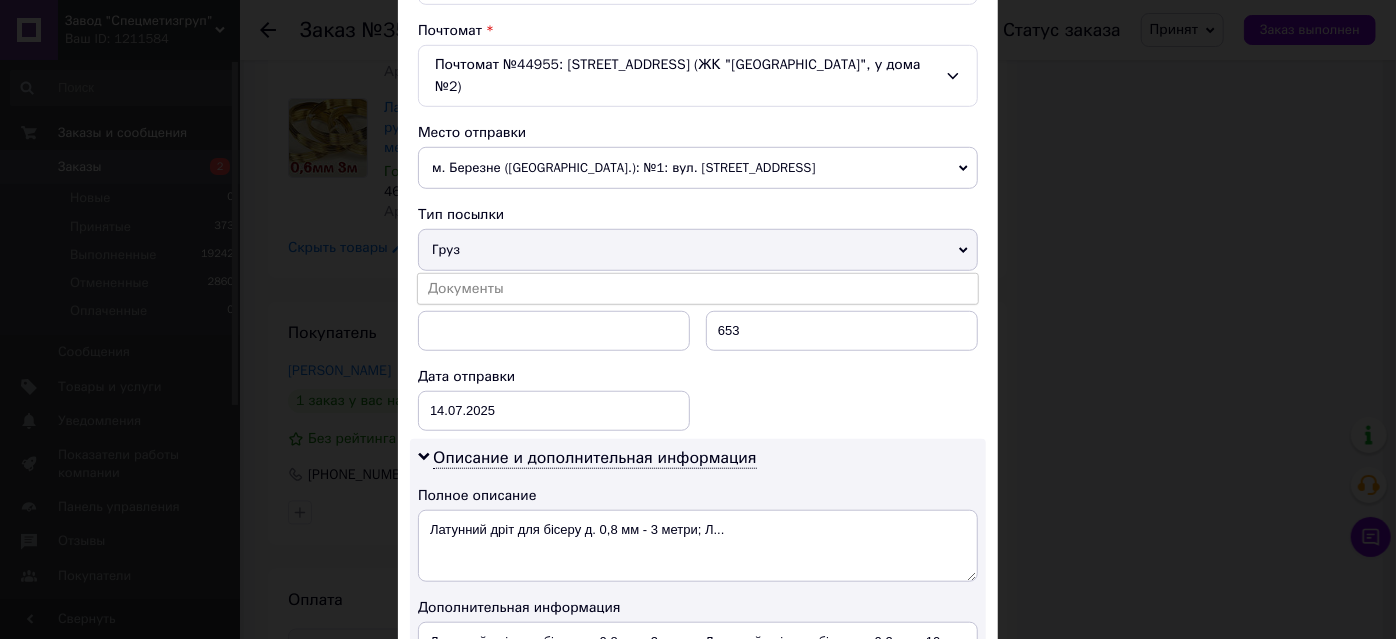 click on "Груз" at bounding box center (698, 250) 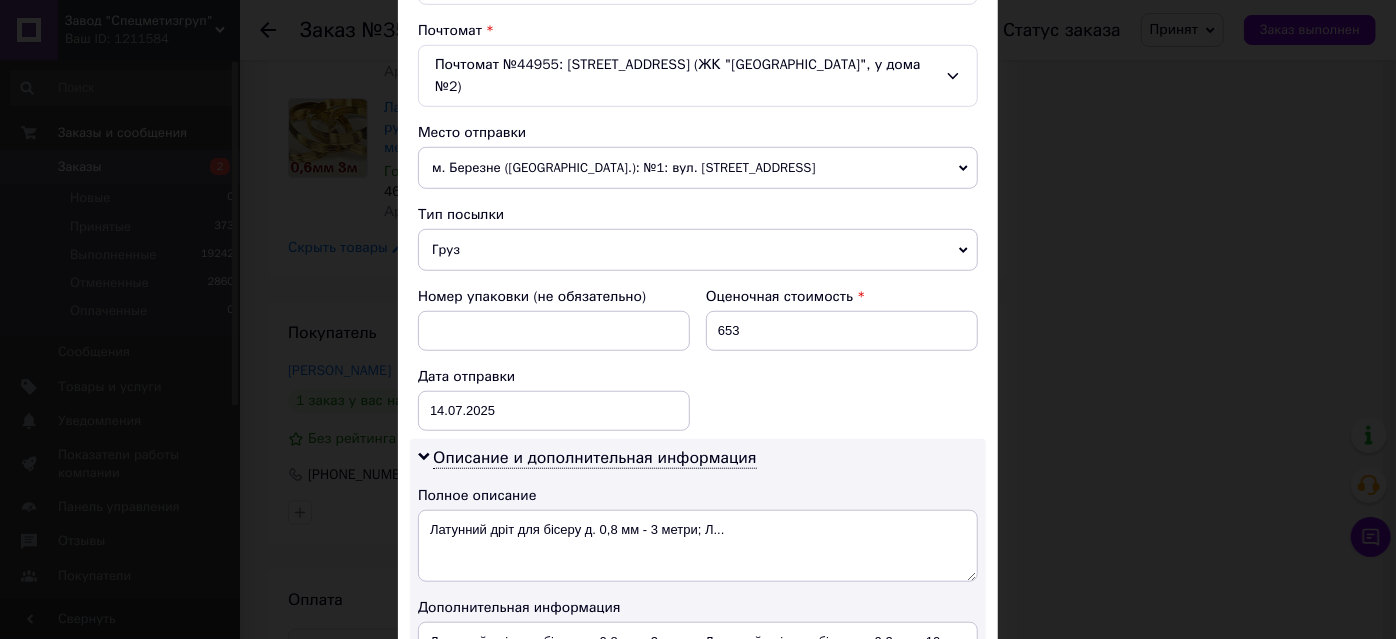 click on "Груз" at bounding box center (698, 250) 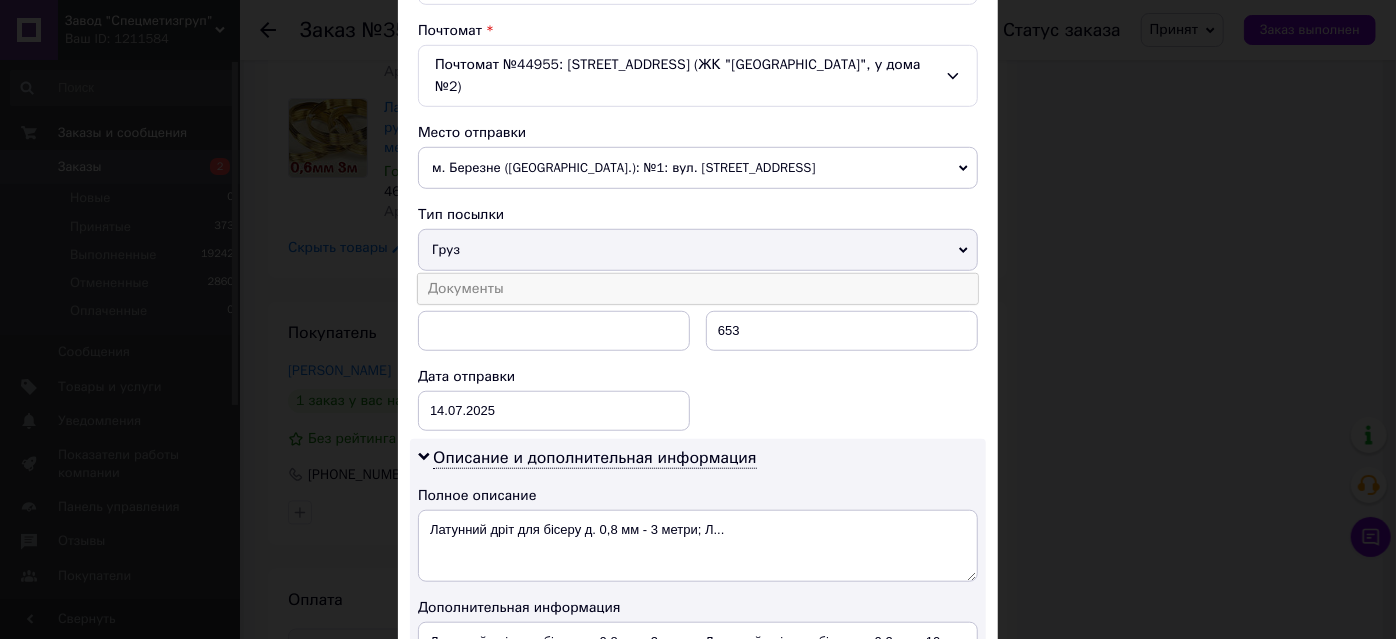 click on "Документы" at bounding box center (698, 289) 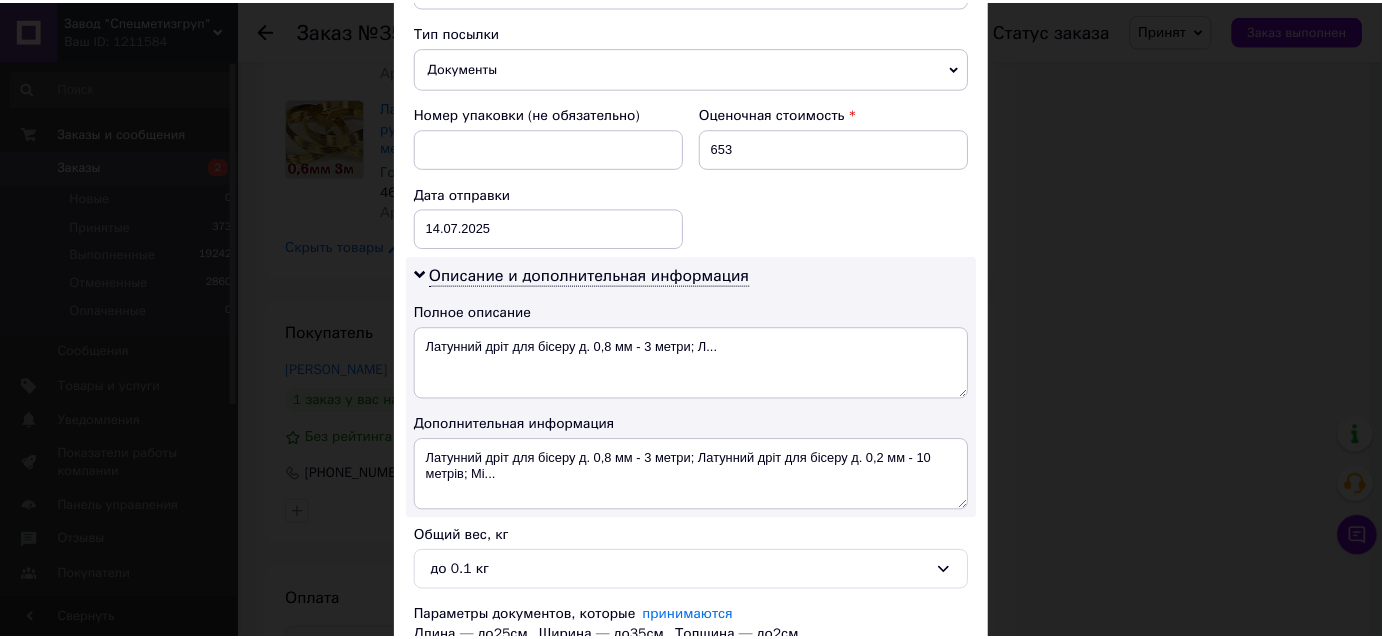 scroll, scrollTop: 909, scrollLeft: 0, axis: vertical 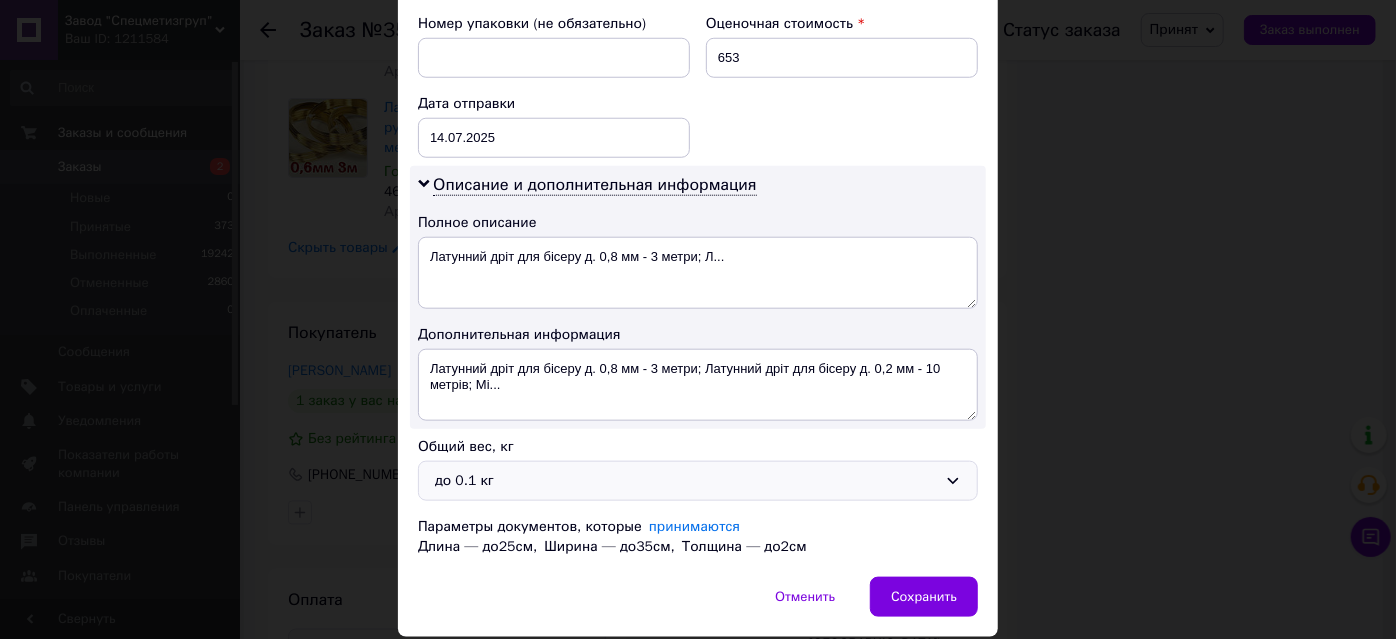 click on "до 0.1 кг" at bounding box center [686, 481] 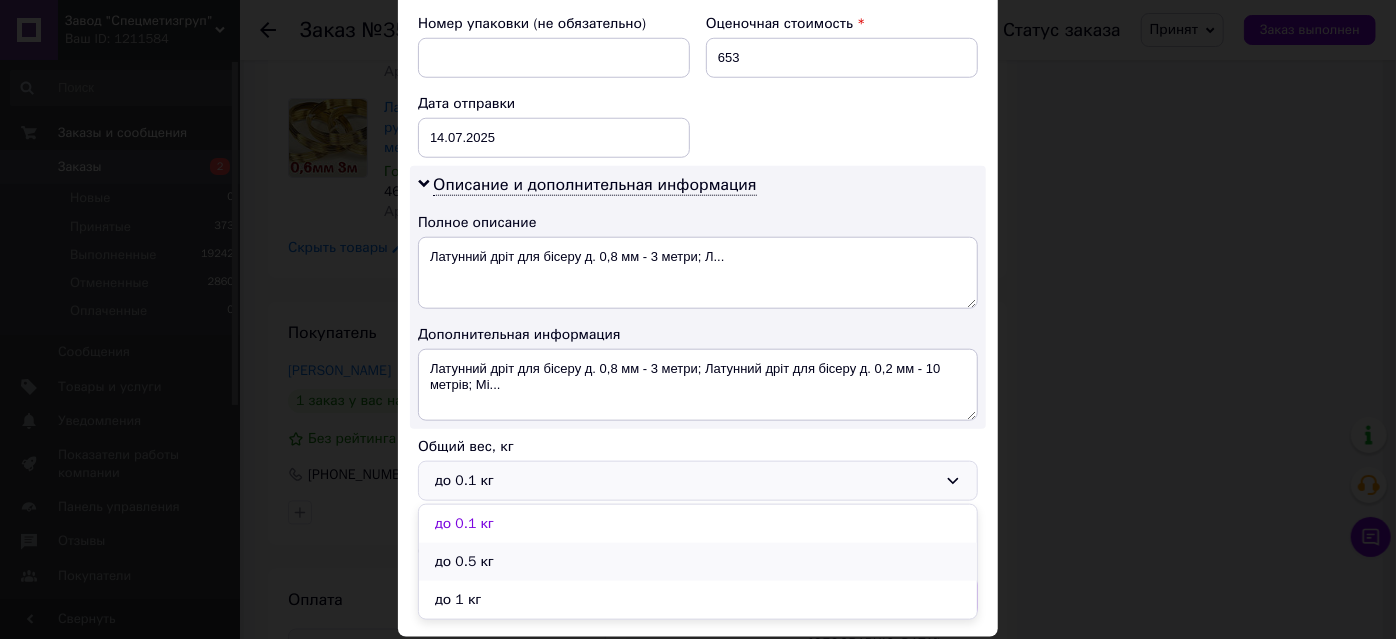 click on "до 0.5 кг" at bounding box center (698, 562) 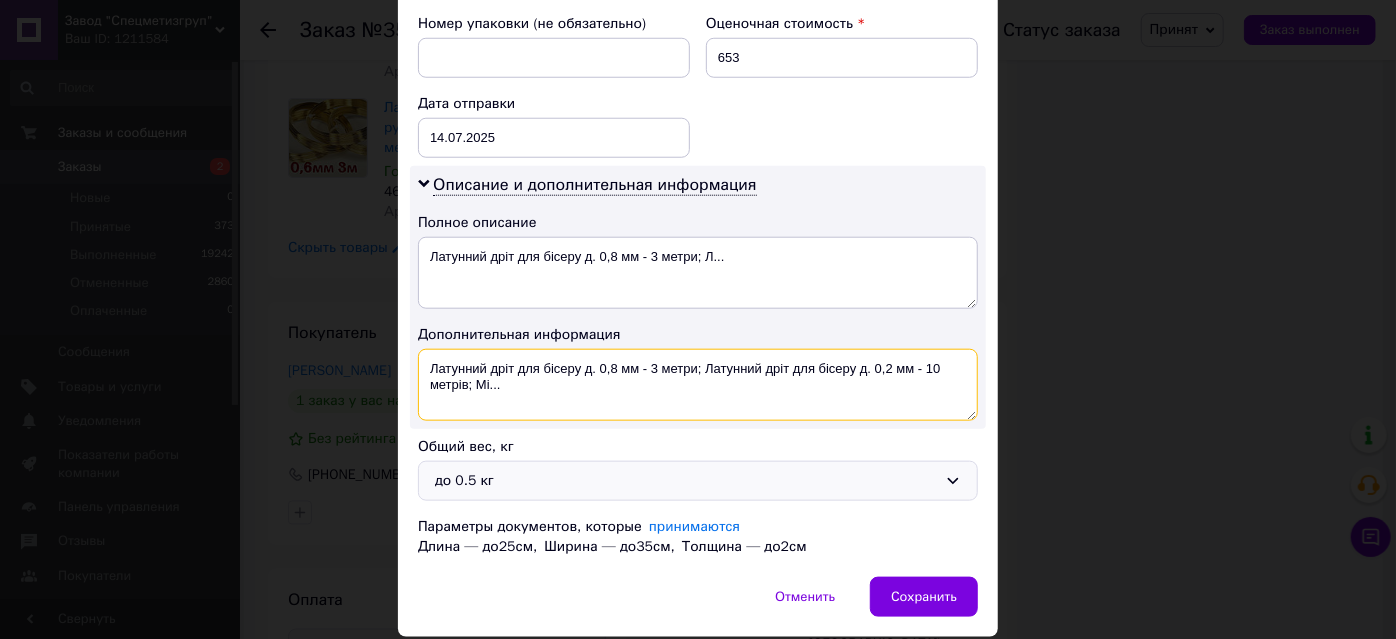 click on "Латунний дріт для бісеру д. 0,8 мм - 3 метри; Латунний дріт для бісеру д. 0,2 мм - 10 метрів; Мі..." at bounding box center (698, 385) 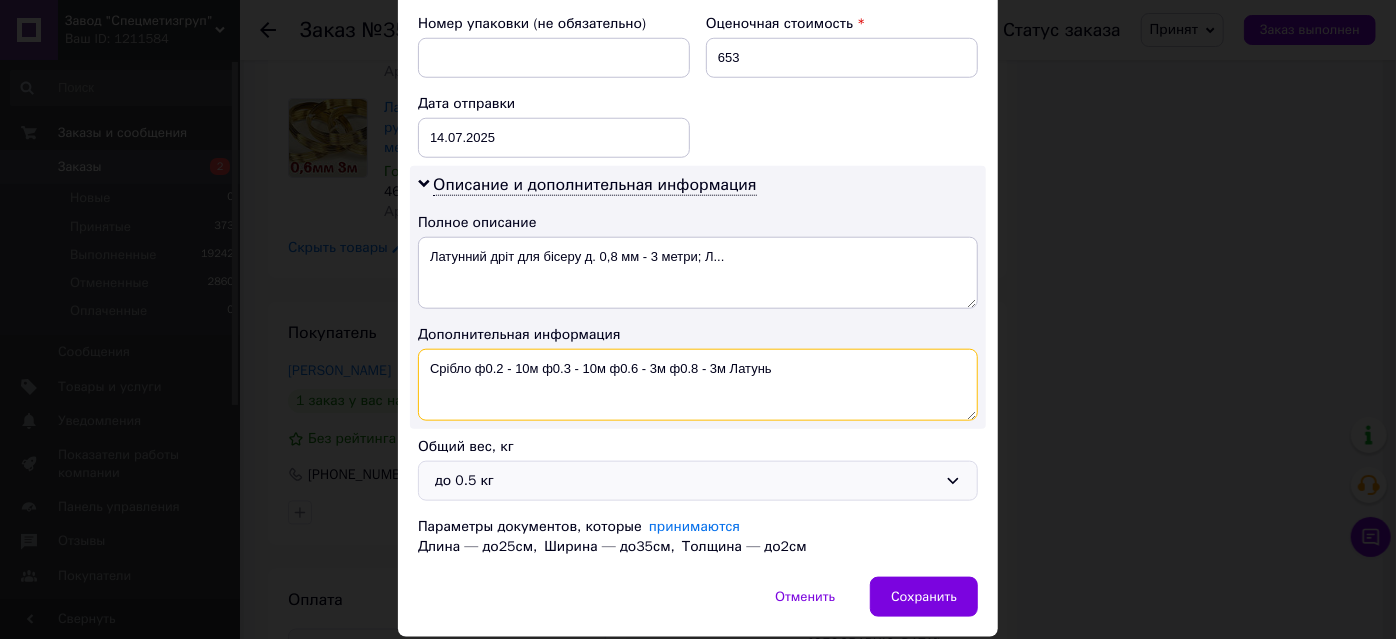 drag, startPoint x: 721, startPoint y: 317, endPoint x: 473, endPoint y: 312, distance: 248.0504 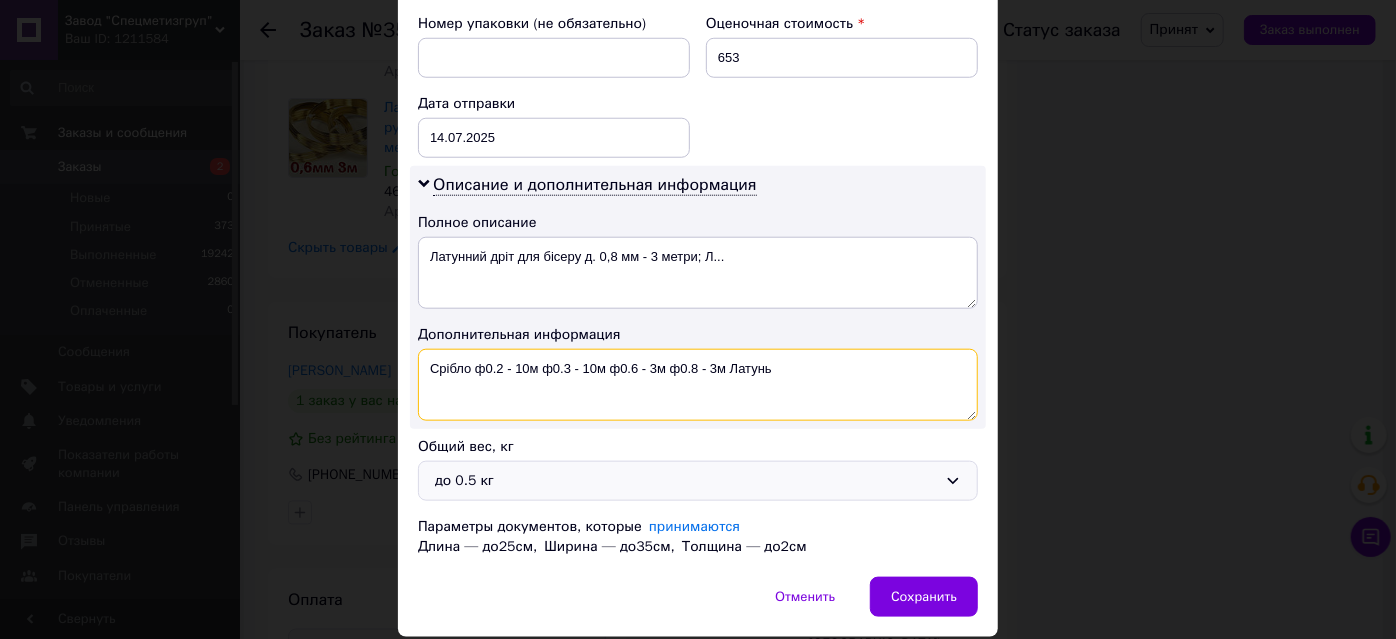 click on "Срібло ф0.2 - 10м ф0.3 - 10м ф0.6 - 3м ф0.8 - 3м Латунь" at bounding box center [698, 385] 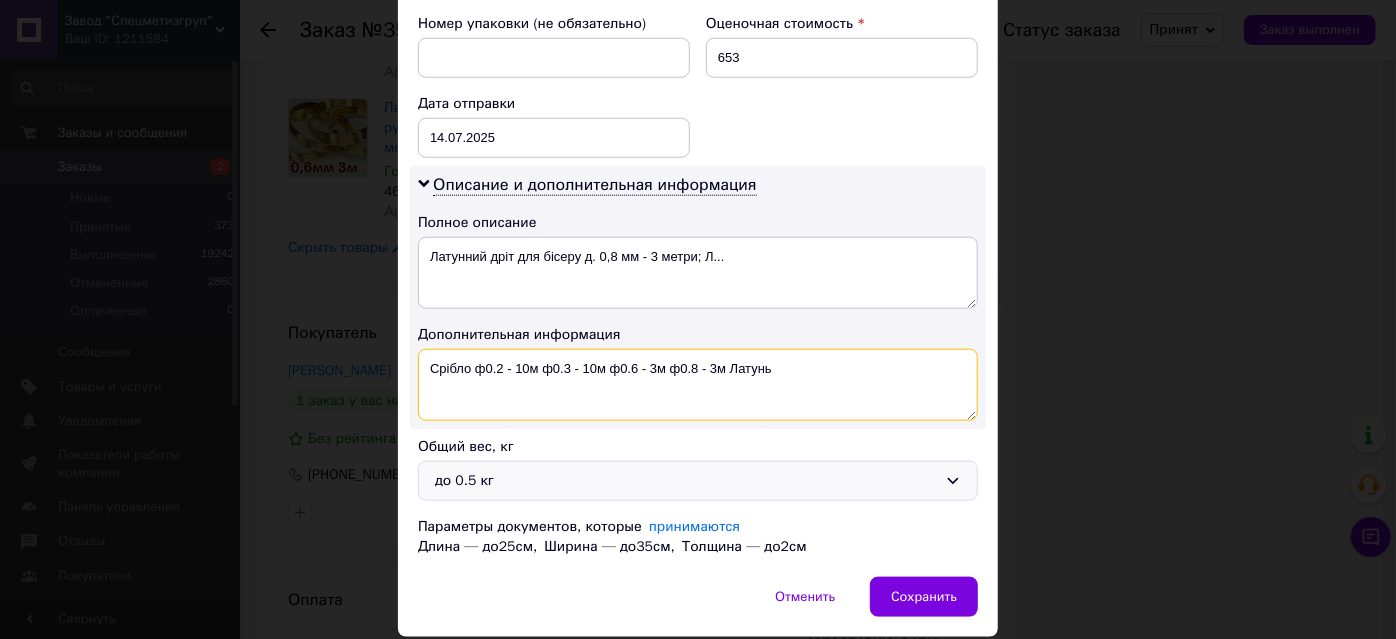 click on "Срібло ф0.2 - 10м ф0.3 - 10м ф0.6 - 3м ф0.8 - 3м Латунь" at bounding box center [698, 385] 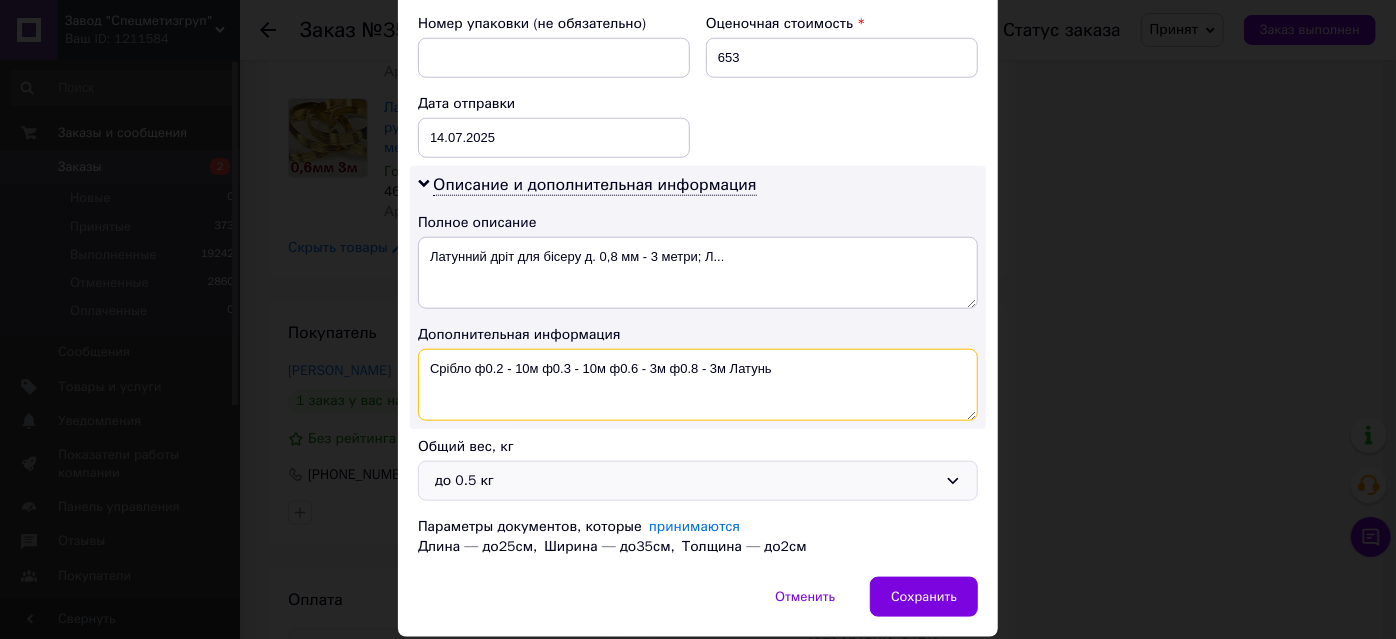 paste on "ф0.2 - 10м ф0.3 - 10м ф0.6 - 3м ф0.8 - 3м" 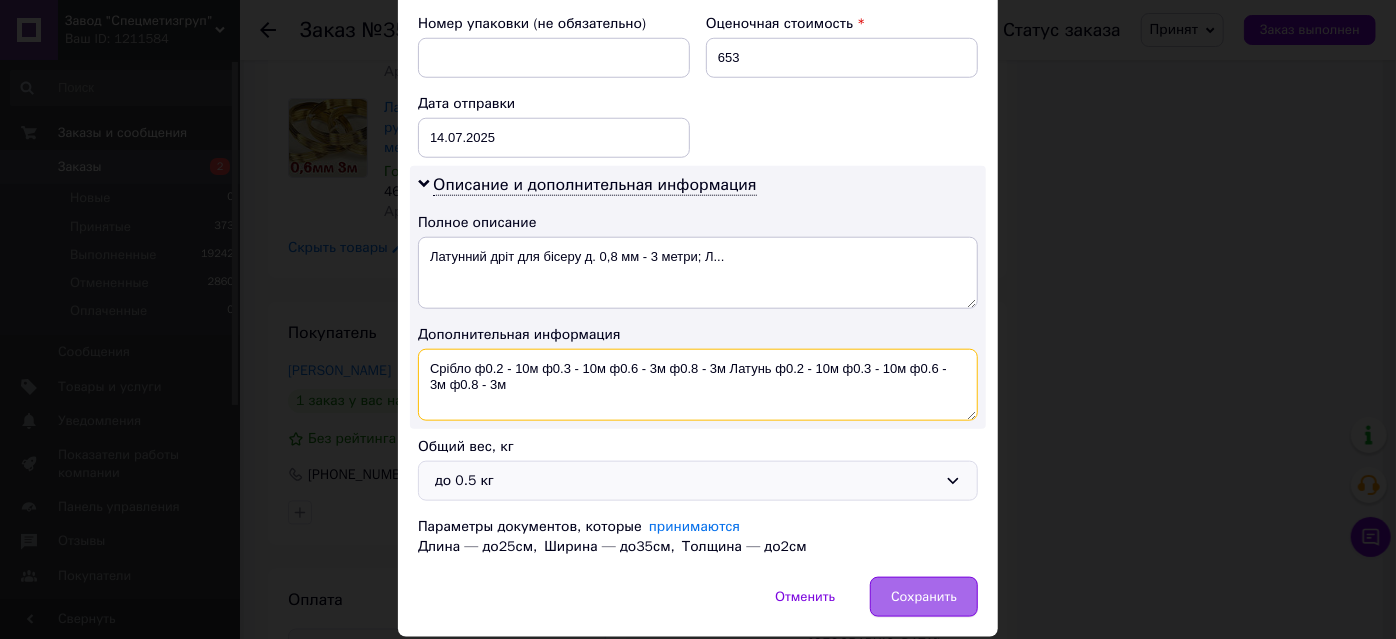 type on "Срібло ф0.2 - 10м ф0.3 - 10м ф0.6 - 3м ф0.8 - 3м Латунь ф0.2 - 10м ф0.3 - 10м ф0.6 - 3м ф0.8 - 3м" 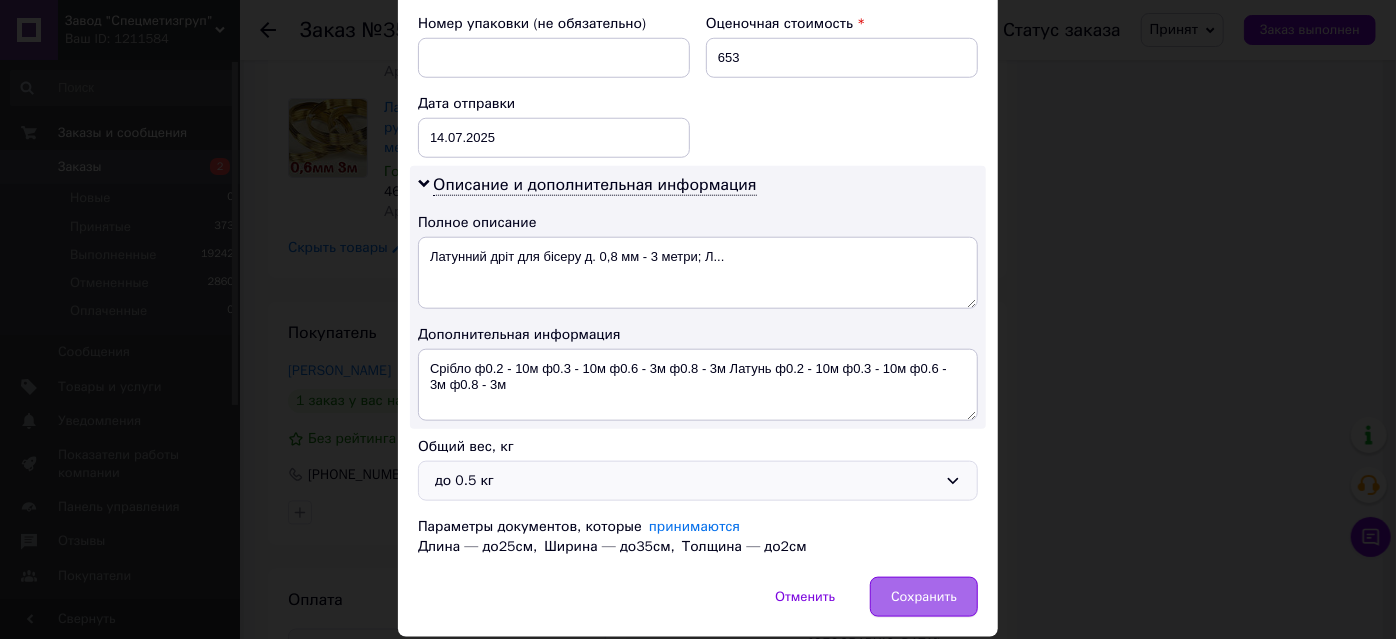 click on "Сохранить" at bounding box center (924, 597) 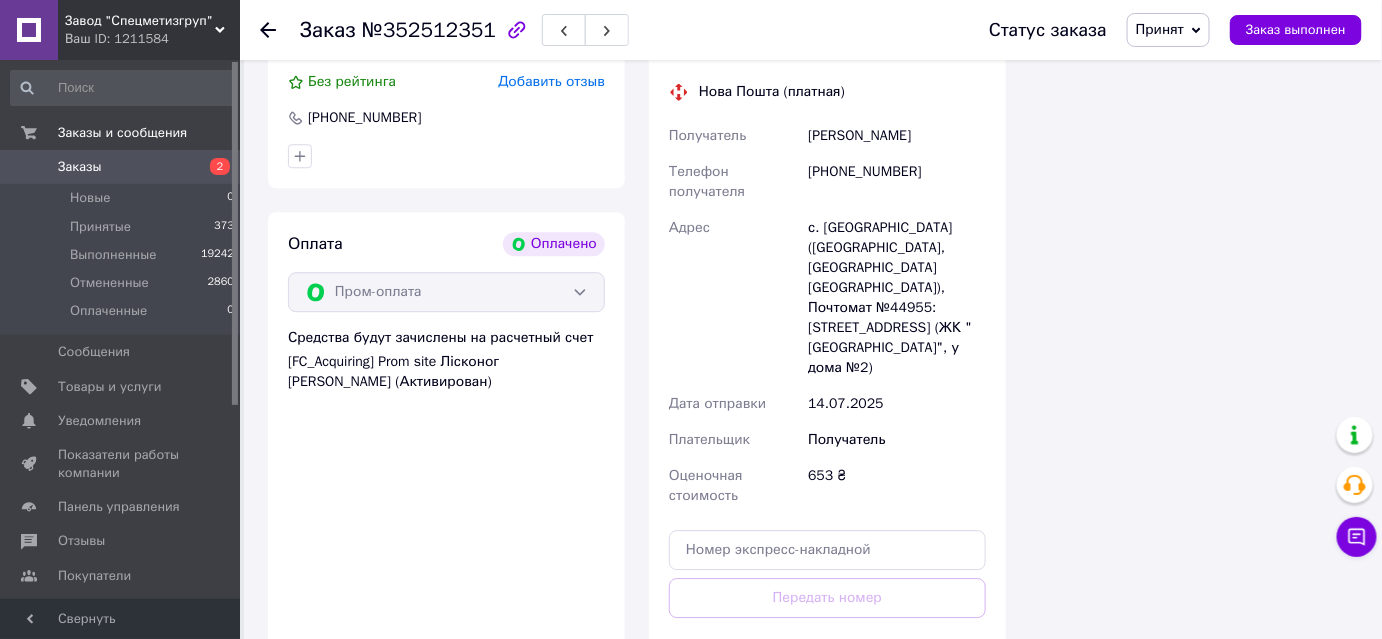 scroll, scrollTop: 2090, scrollLeft: 0, axis: vertical 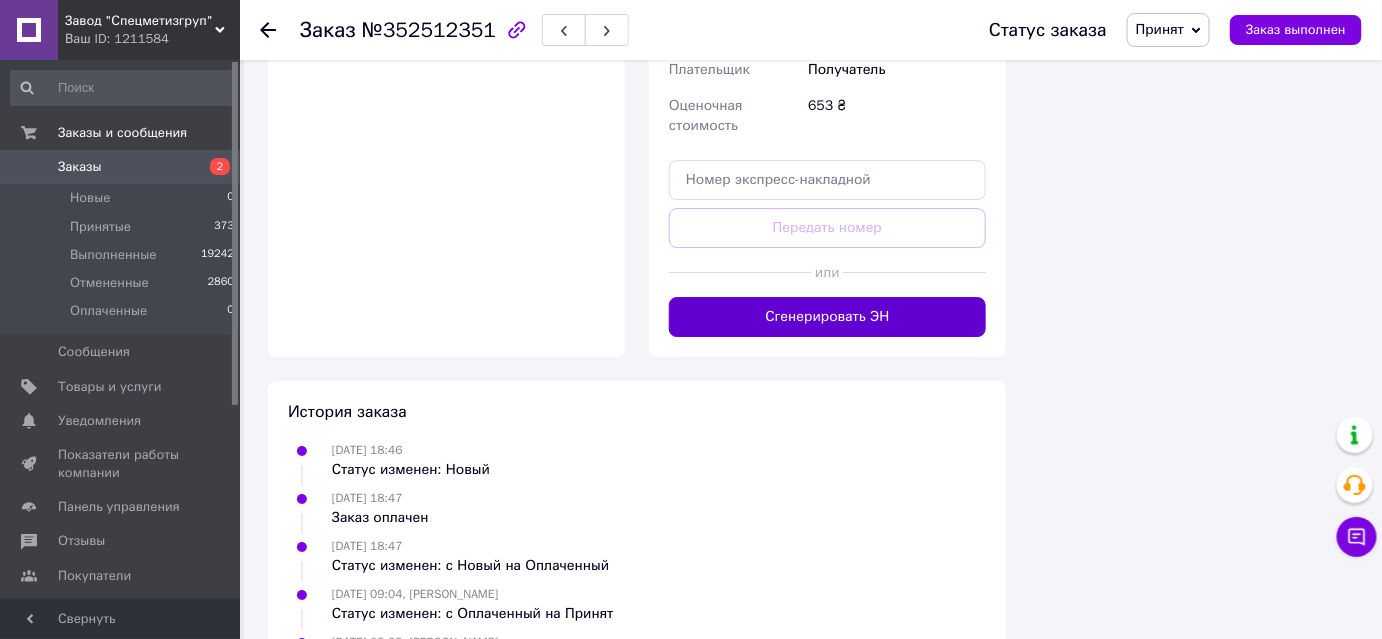 click on "Сгенерировать ЭН" at bounding box center (827, 317) 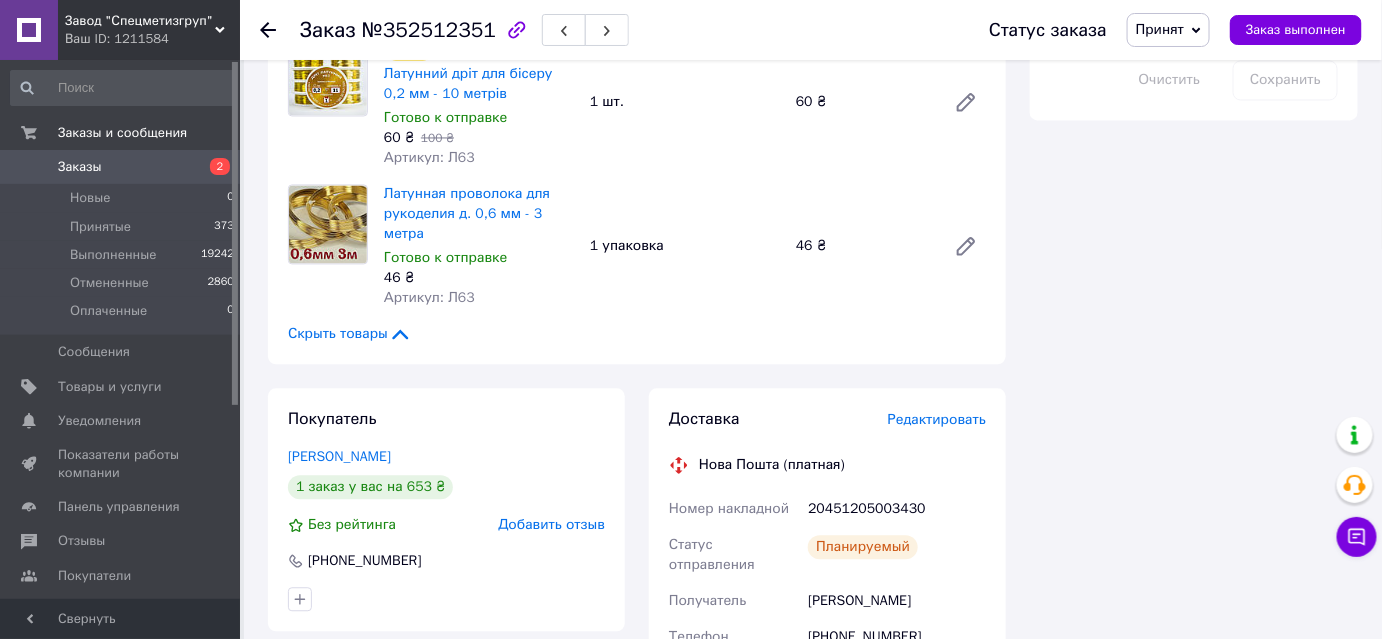 scroll, scrollTop: 1272, scrollLeft: 0, axis: vertical 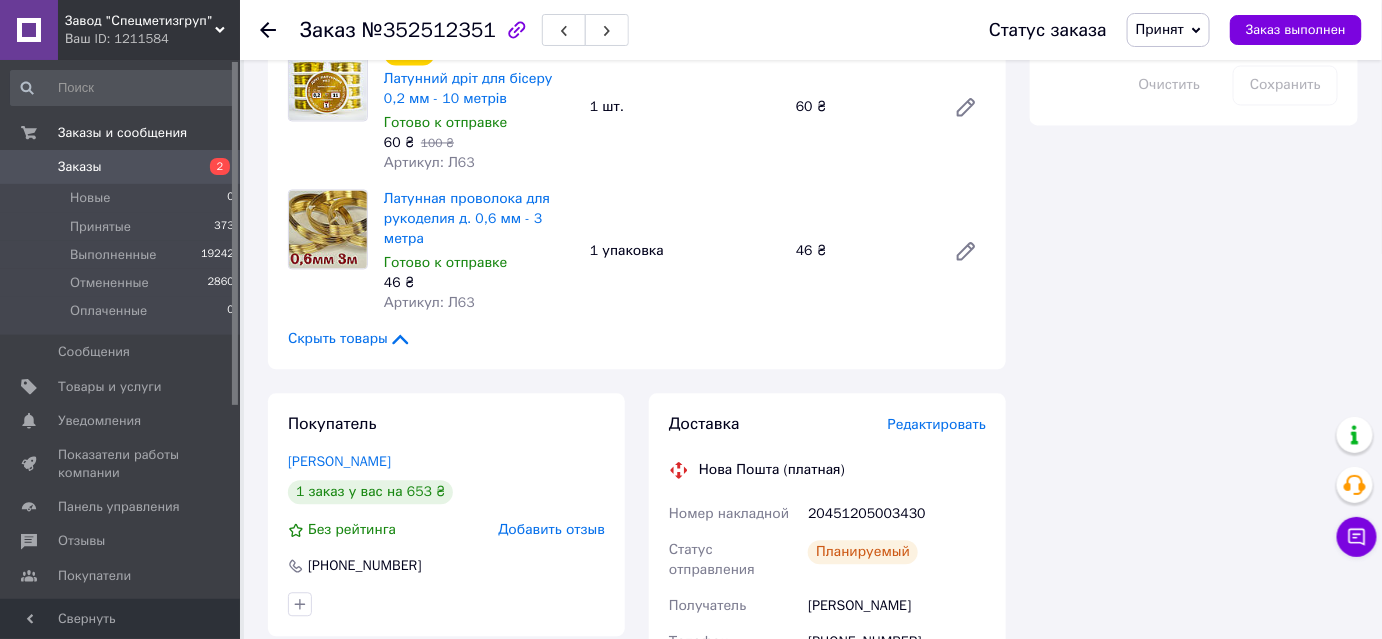 click on "Заказы" at bounding box center (121, 167) 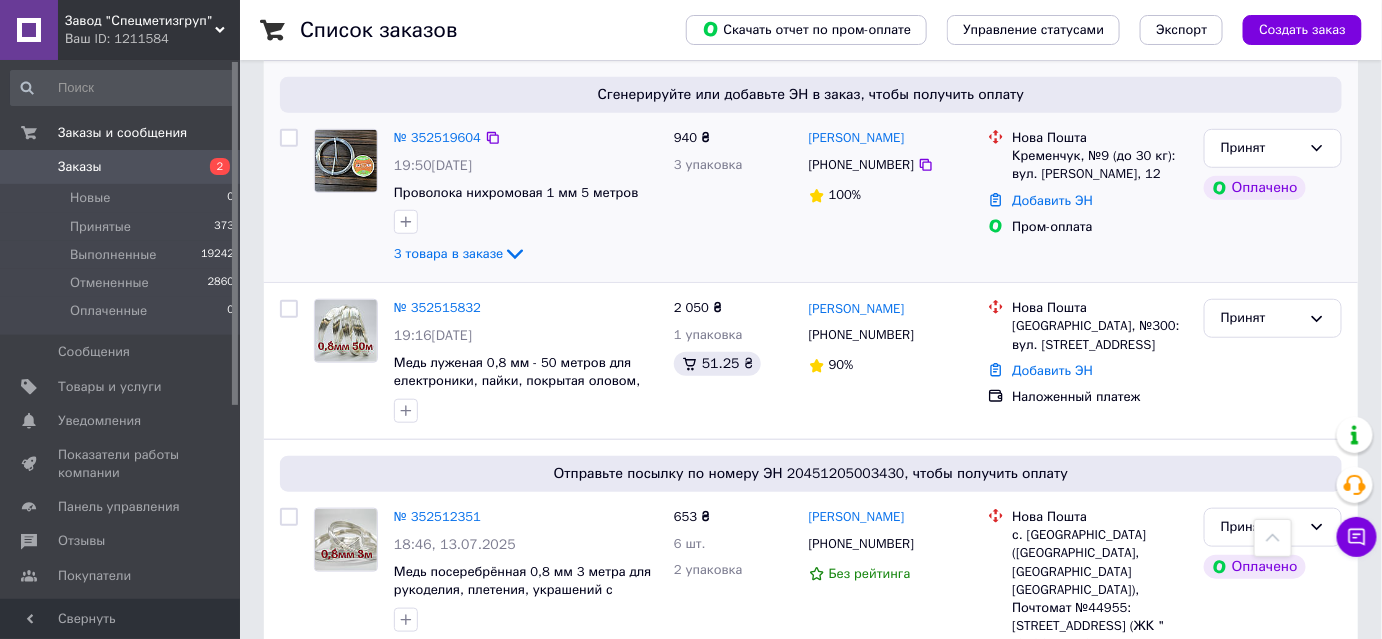 scroll, scrollTop: 363, scrollLeft: 0, axis: vertical 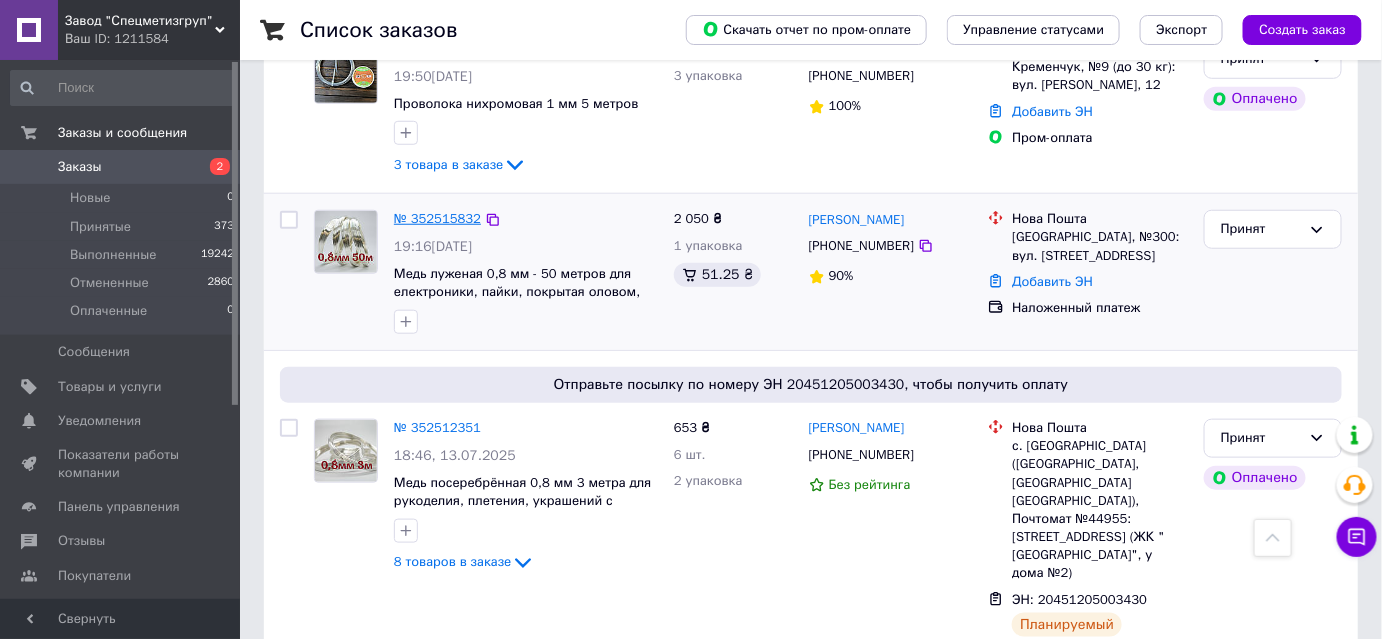 click on "№ 352515832" at bounding box center [437, 218] 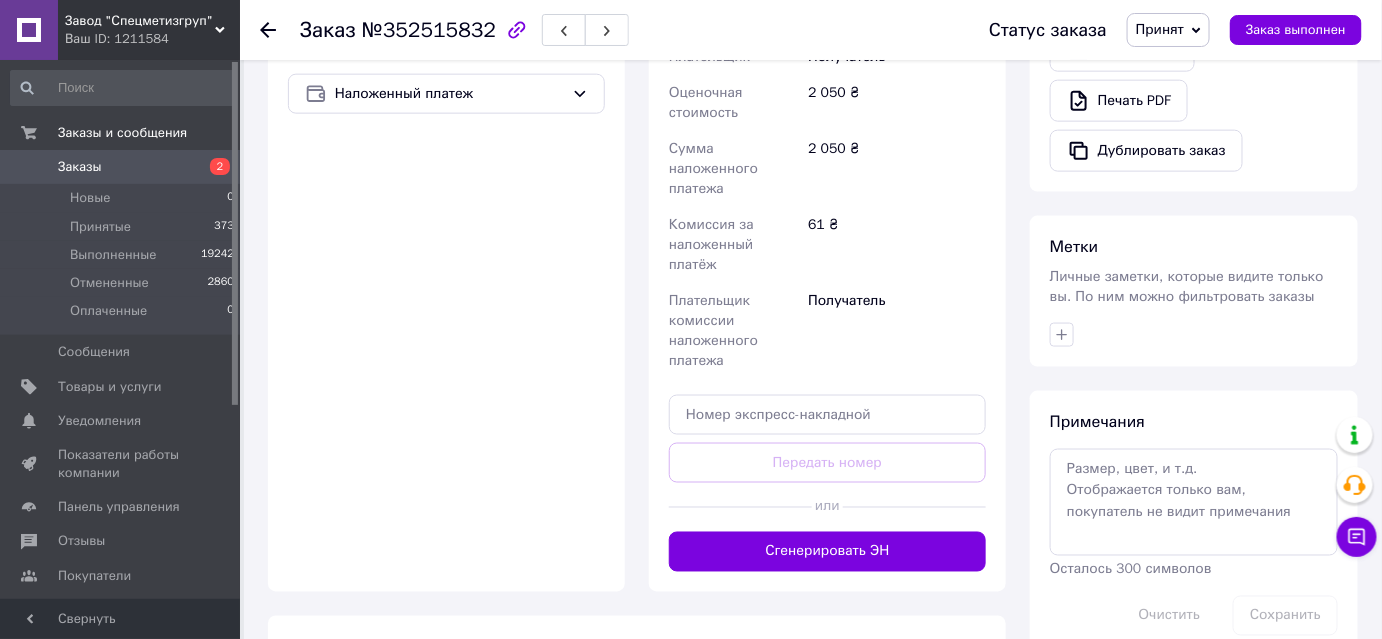 scroll, scrollTop: 818, scrollLeft: 0, axis: vertical 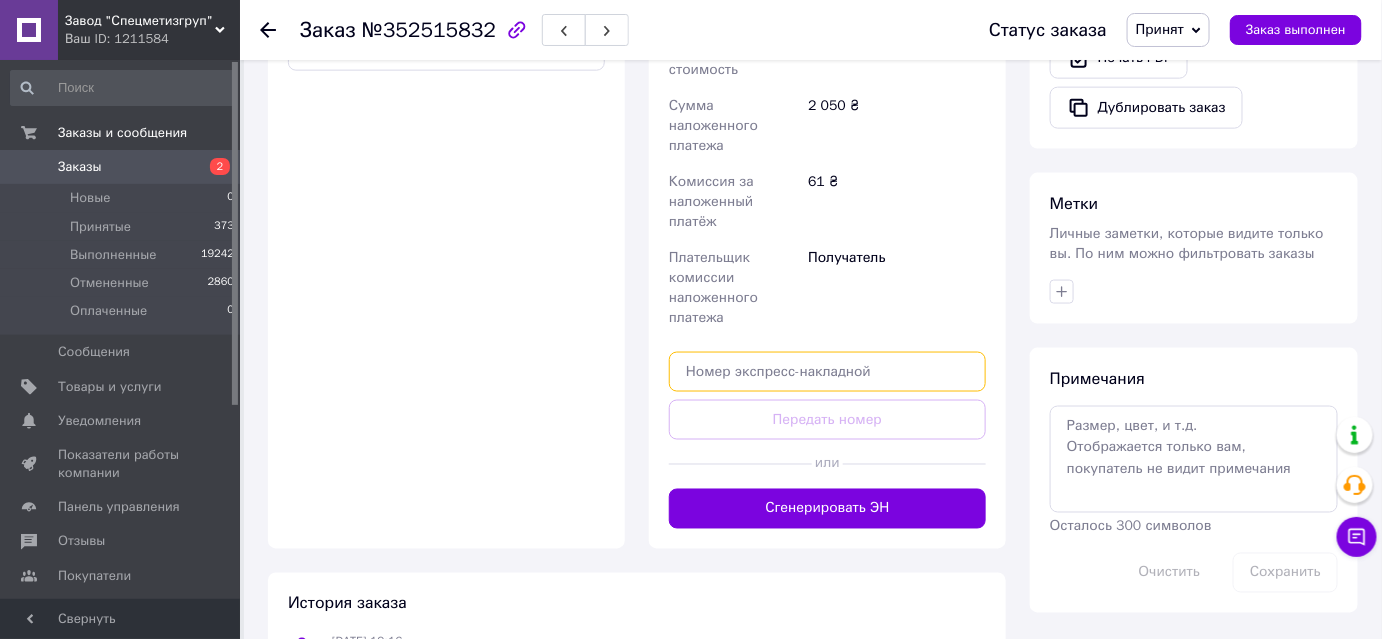 click at bounding box center (827, 372) 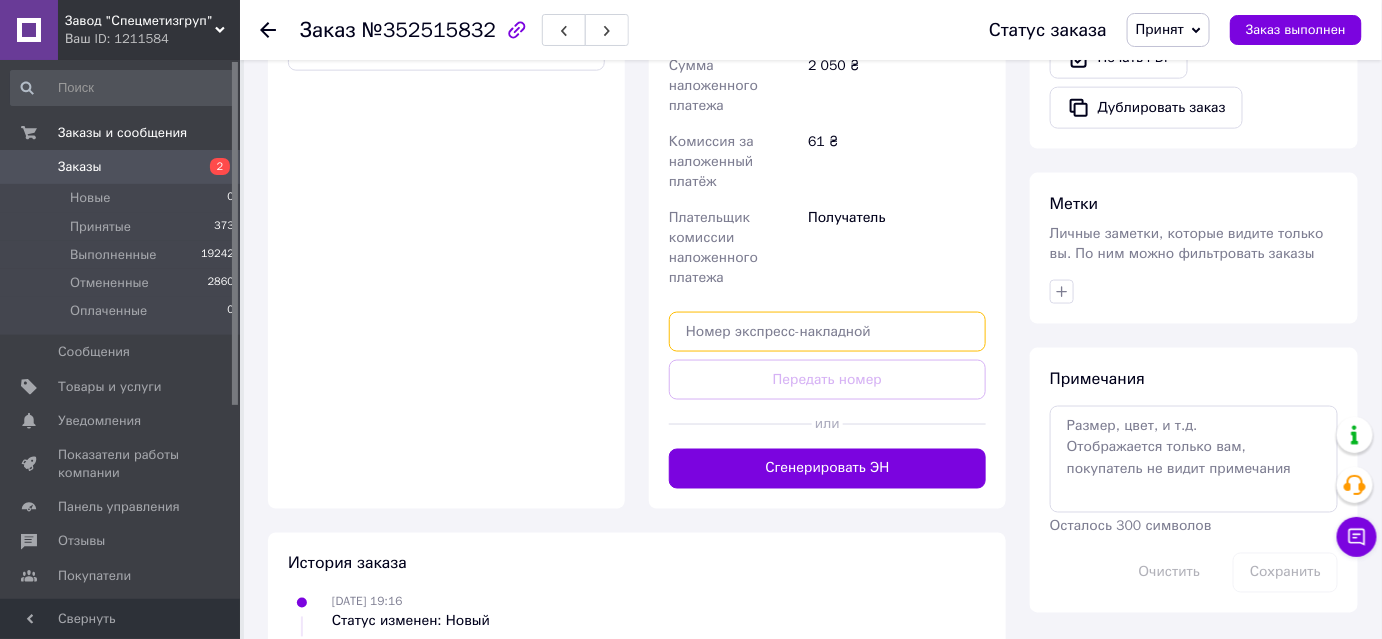 paste on "20451205005858" 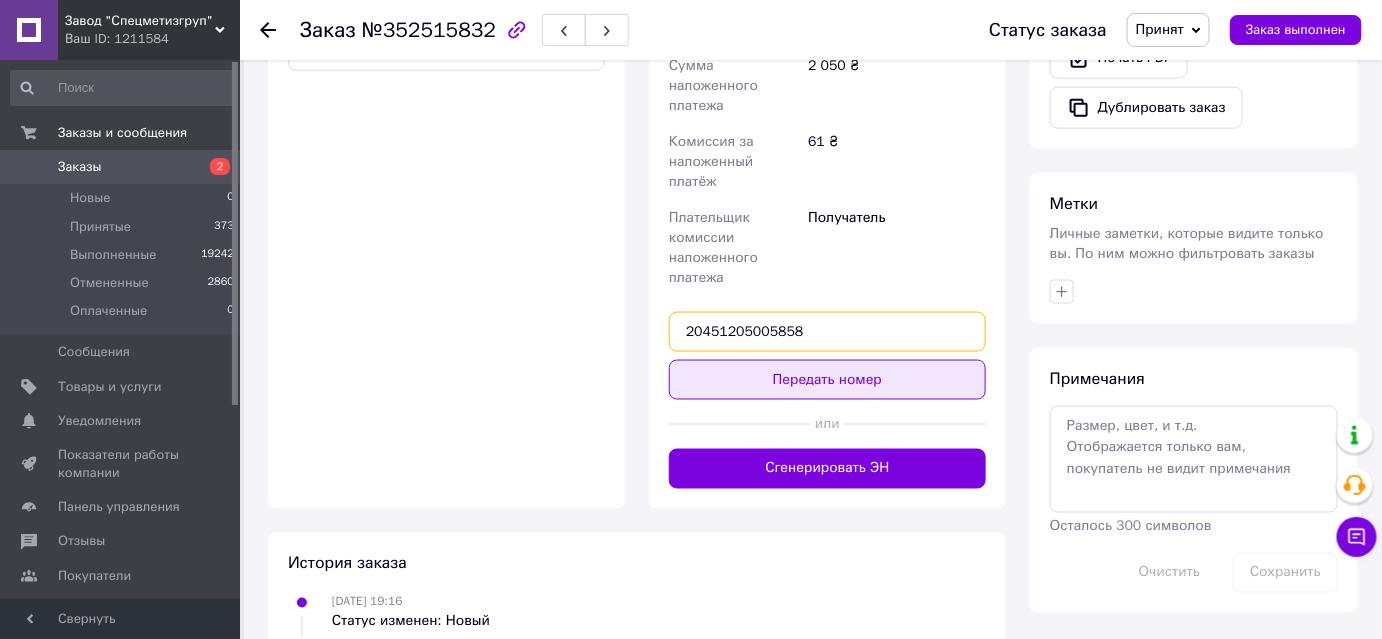 type on "20451205005858" 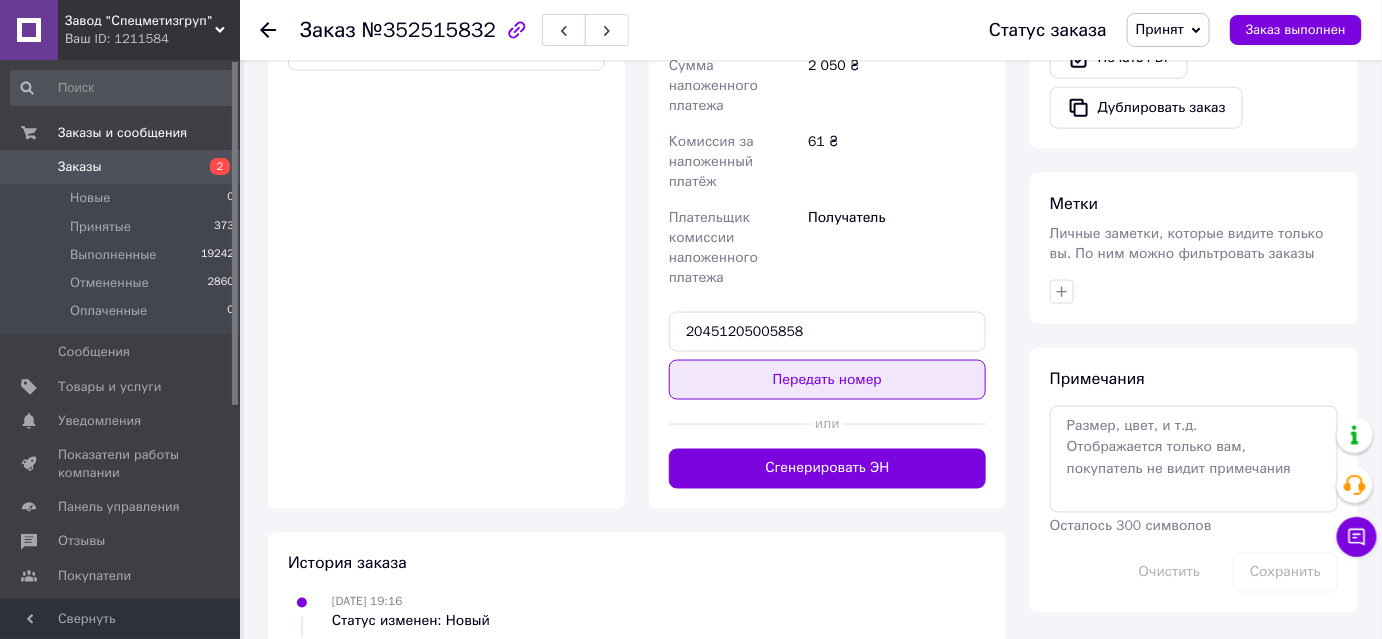 click on "Передать номер" at bounding box center [827, 380] 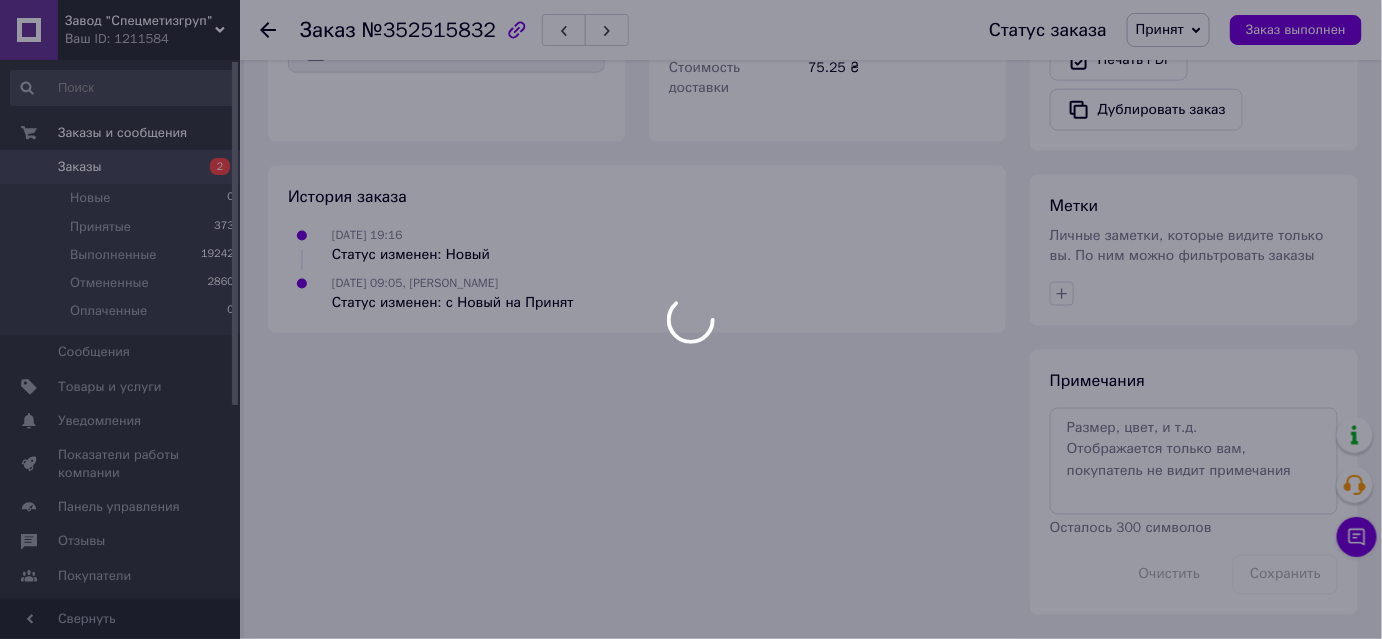 scroll, scrollTop: 791, scrollLeft: 0, axis: vertical 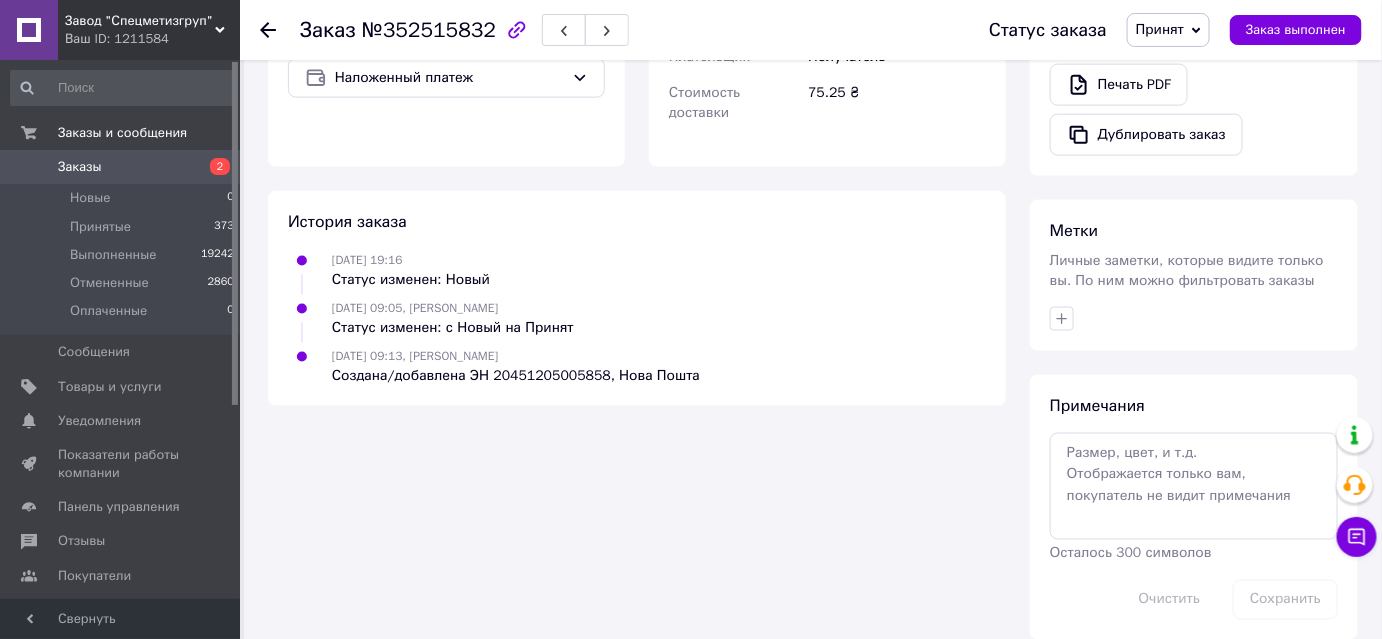 click on "Заказы" at bounding box center (121, 167) 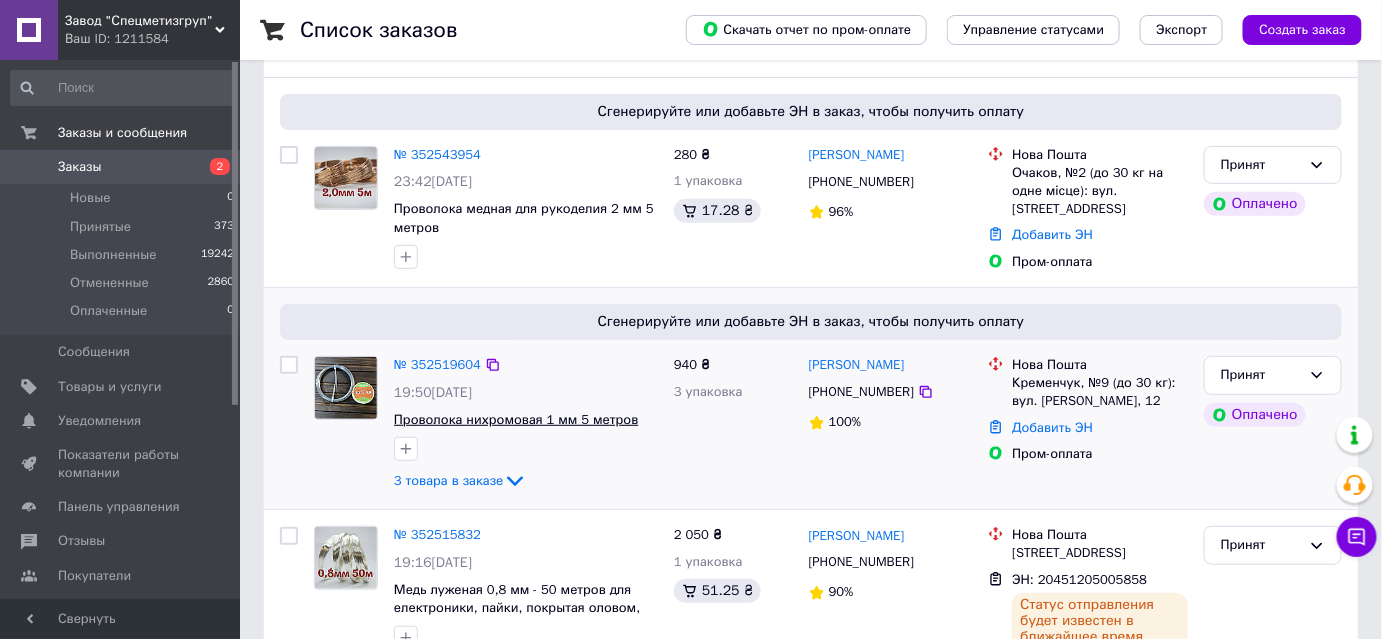 scroll, scrollTop: 181, scrollLeft: 0, axis: vertical 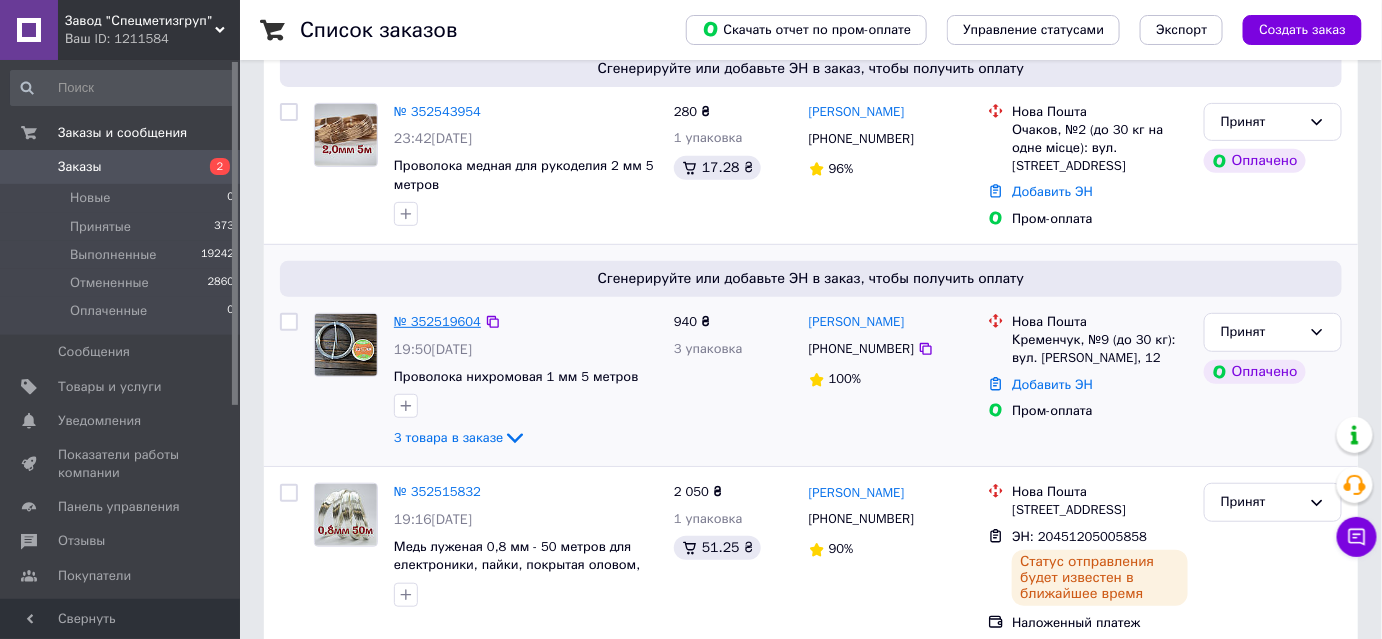 click on "№ 352519604" at bounding box center (437, 321) 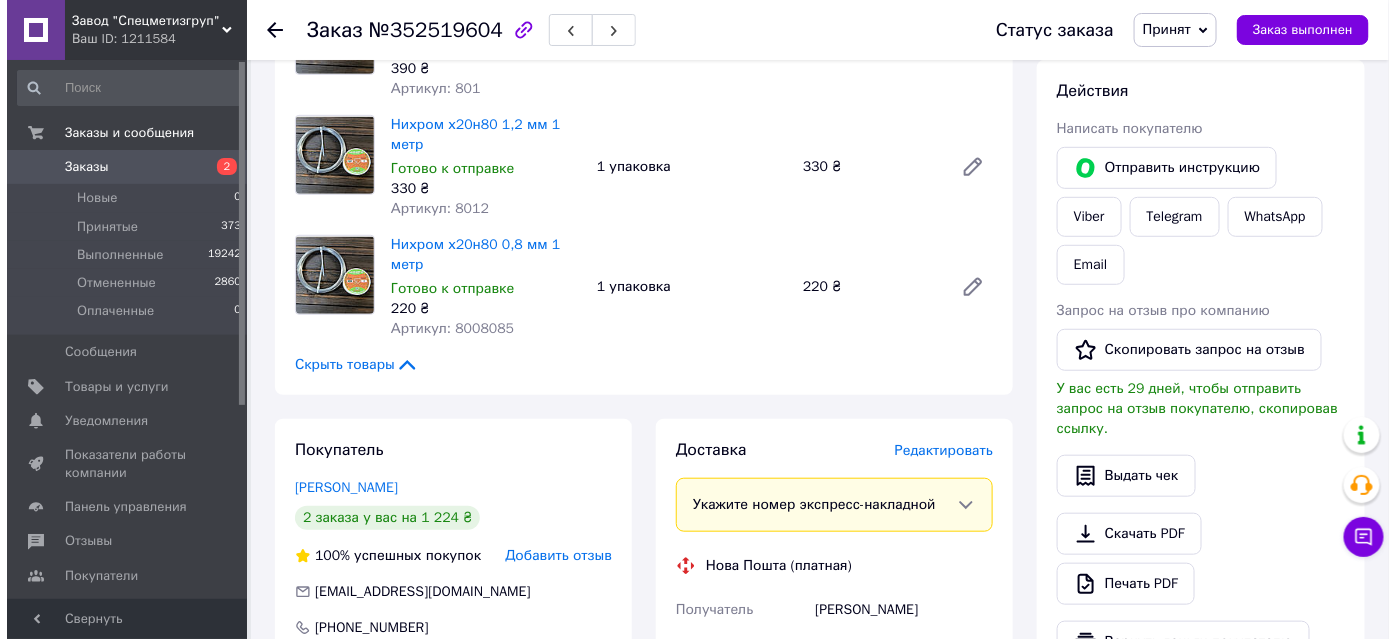 scroll, scrollTop: 454, scrollLeft: 0, axis: vertical 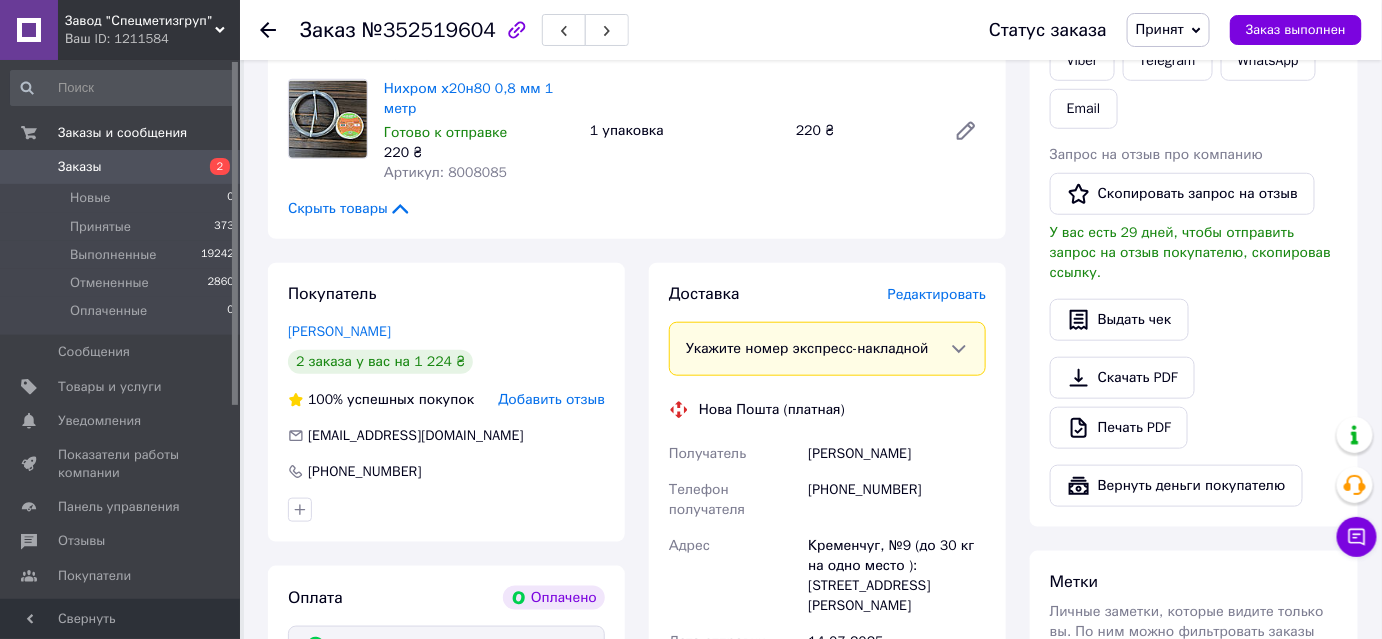 click on "Редактировать" at bounding box center [937, 294] 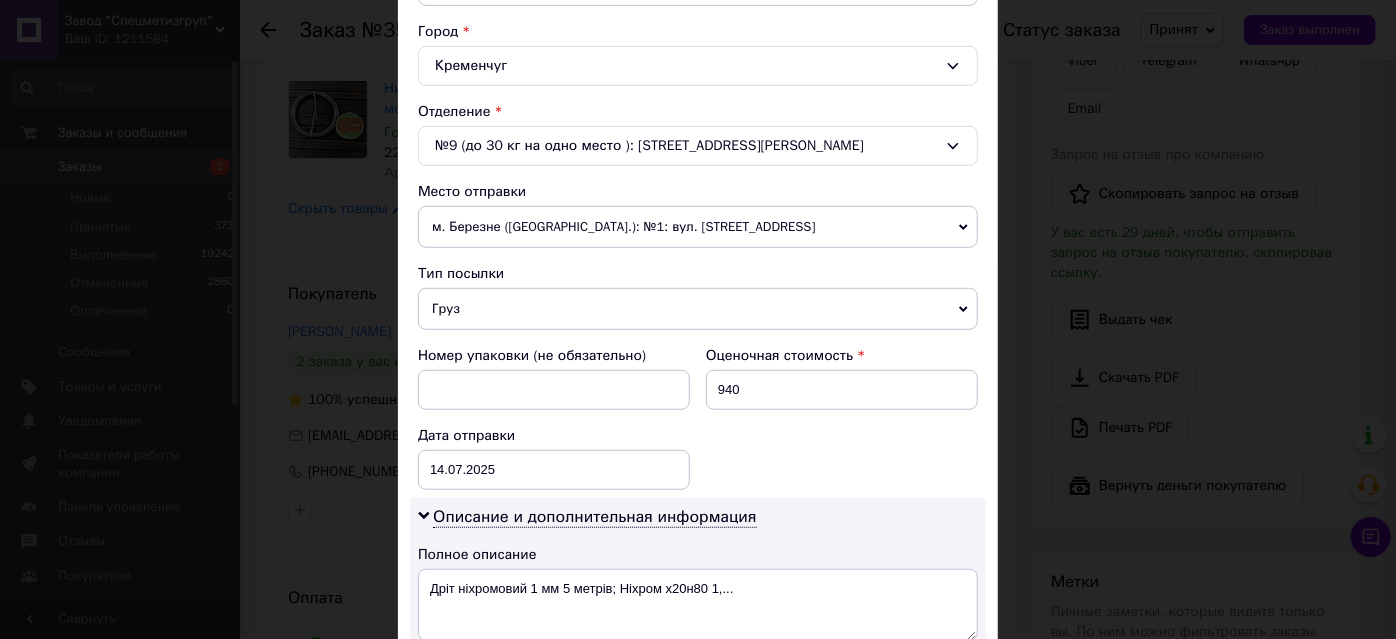 scroll, scrollTop: 545, scrollLeft: 0, axis: vertical 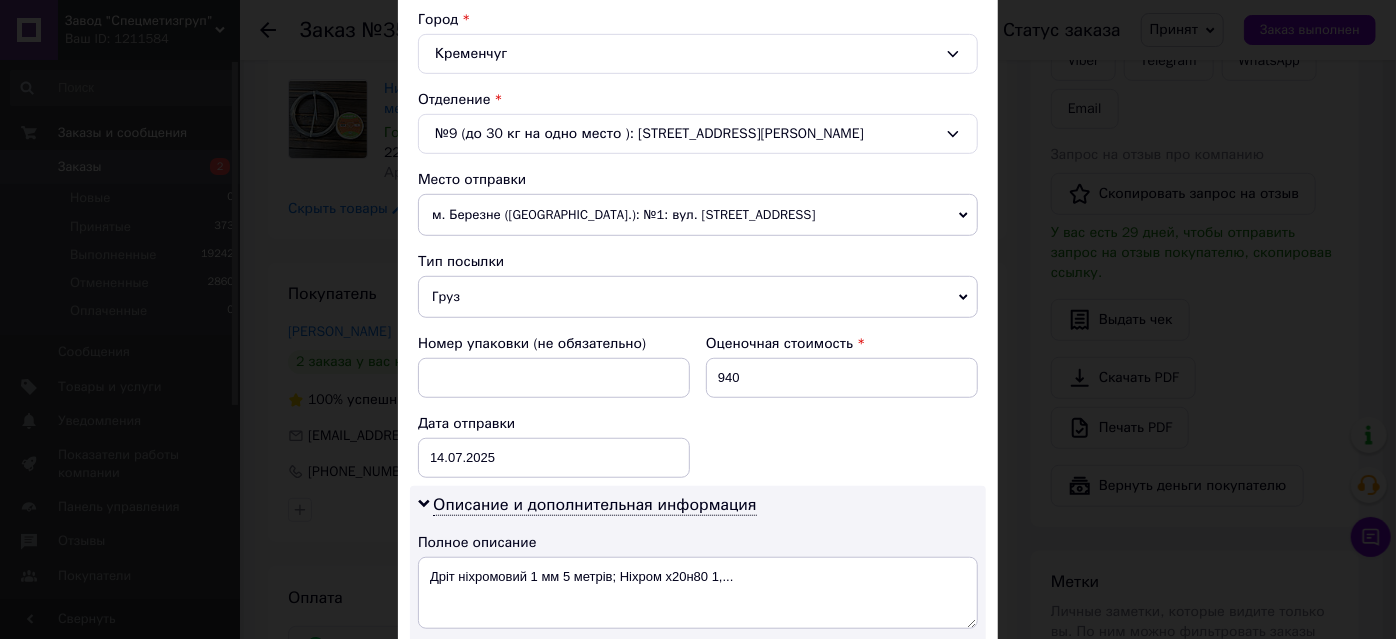 click on "Груз" at bounding box center (698, 297) 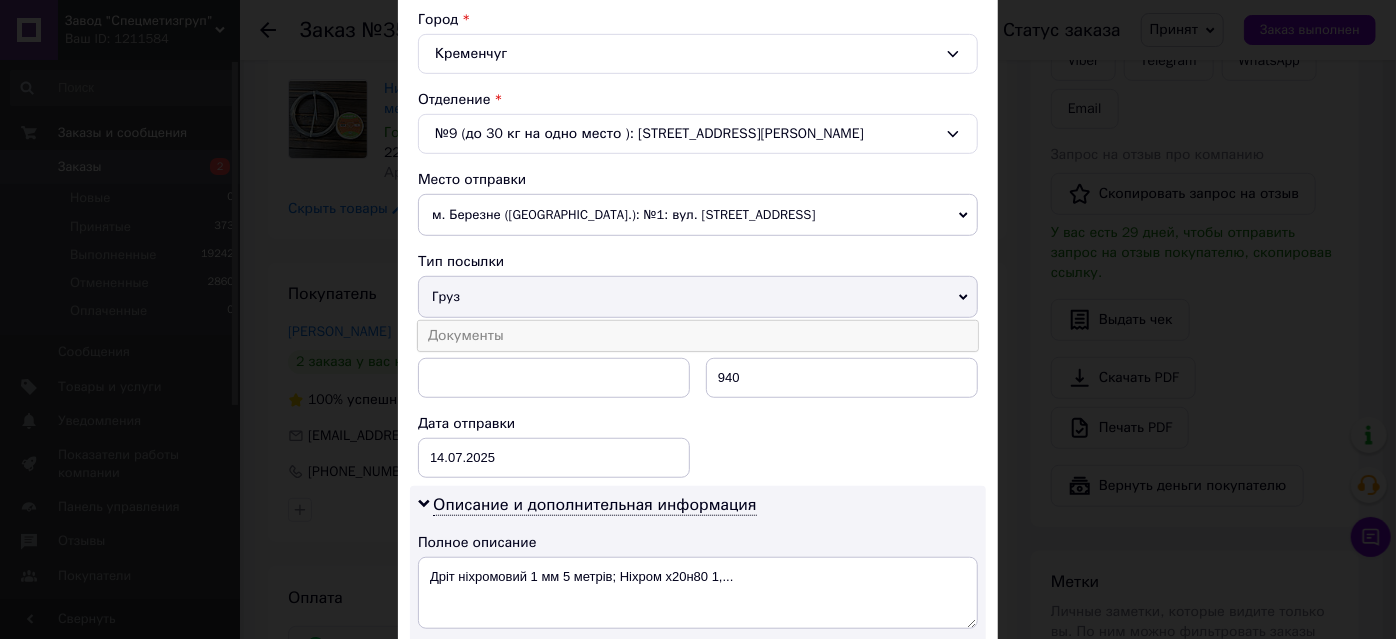 click on "Документы" at bounding box center (698, 336) 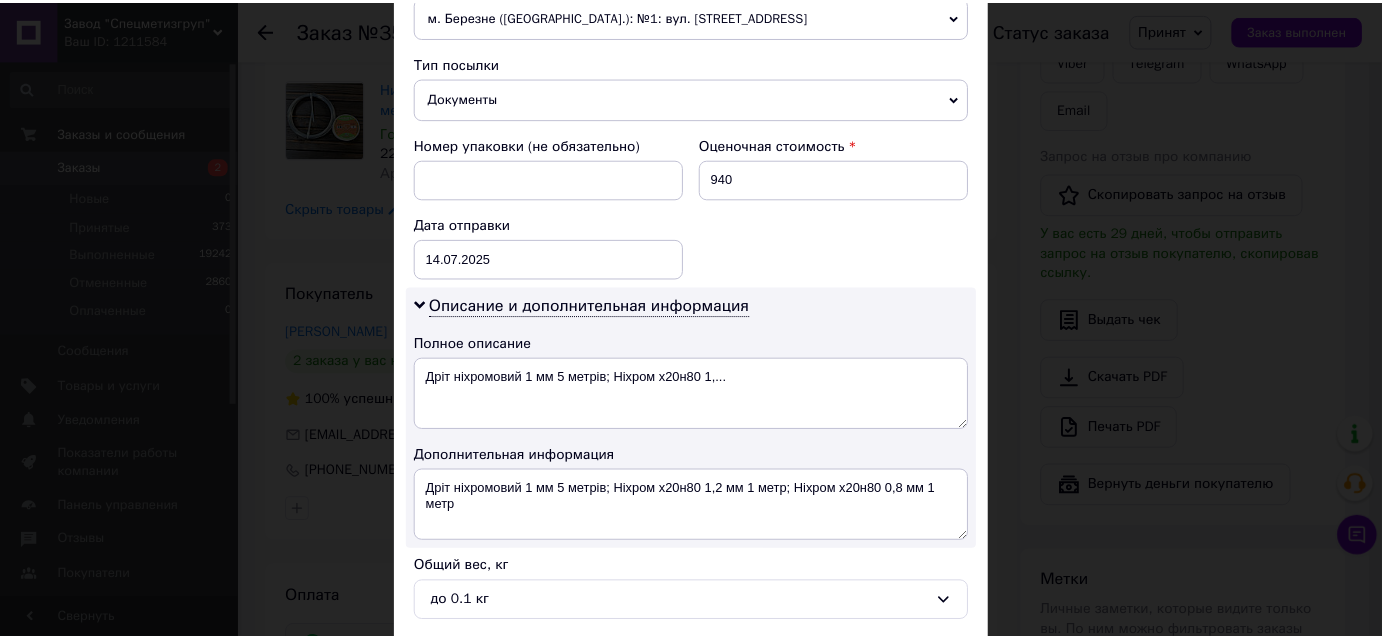 scroll, scrollTop: 924, scrollLeft: 0, axis: vertical 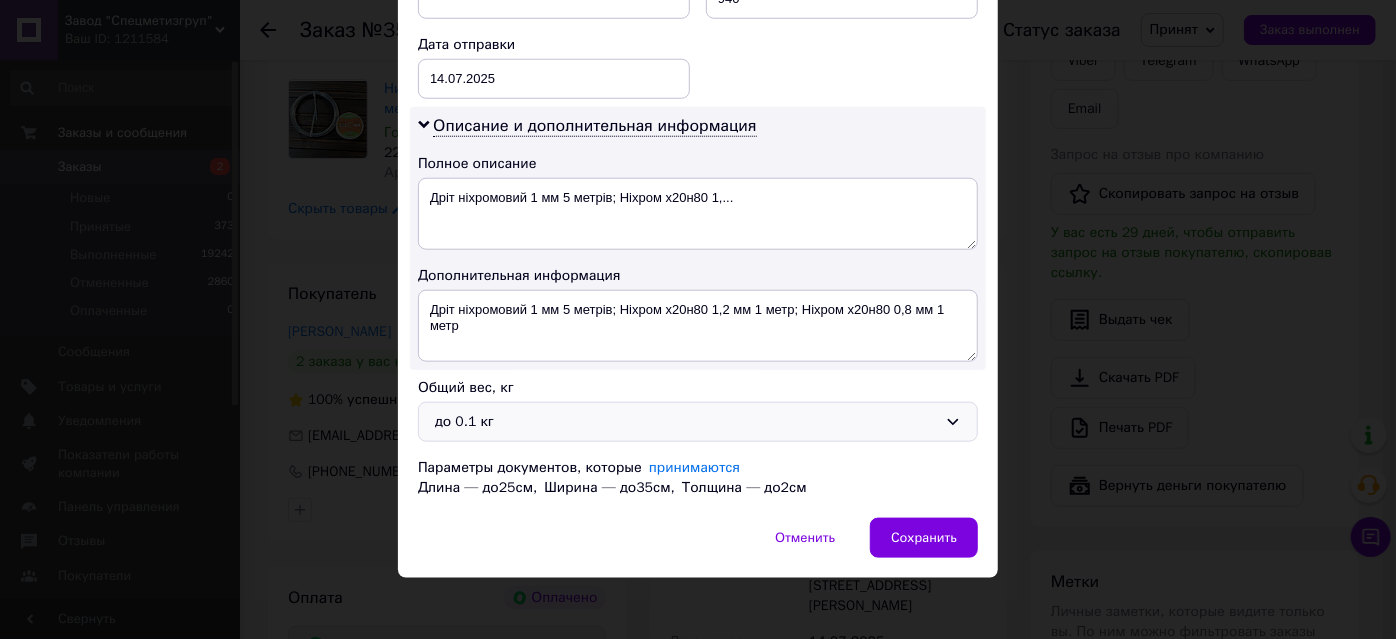 click on "до 0.1 кг" at bounding box center (686, 422) 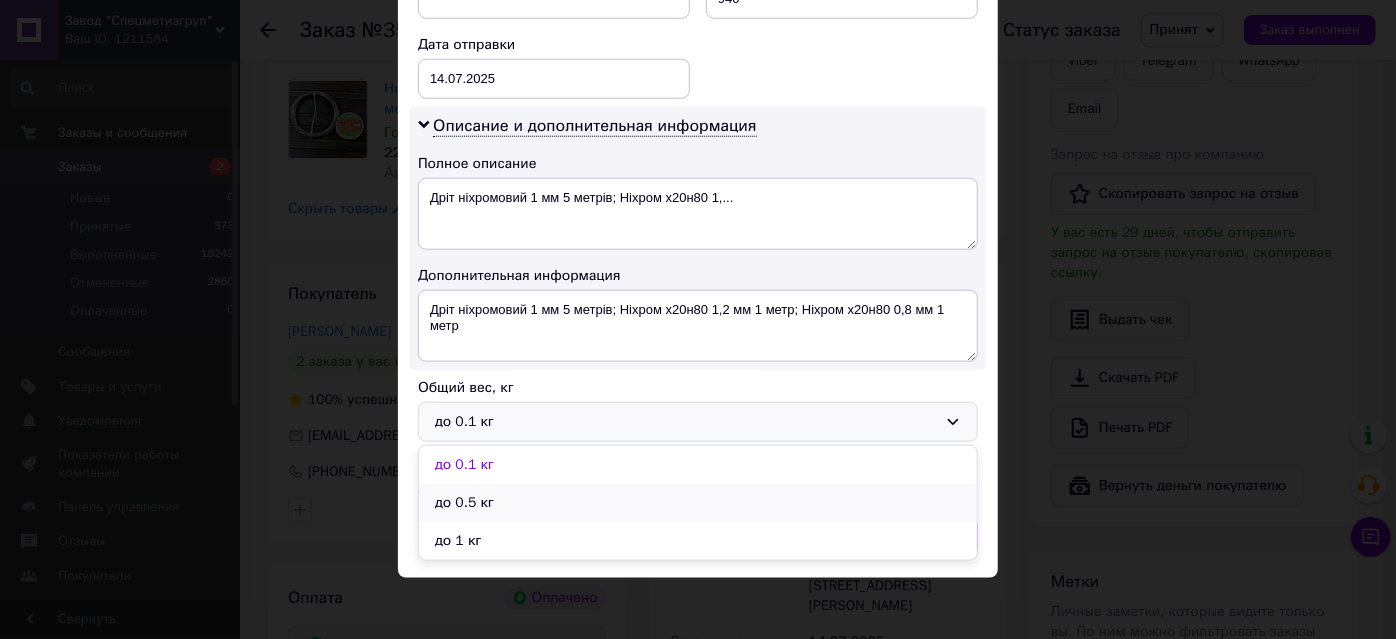 click on "до 0.5 кг" at bounding box center [698, 503] 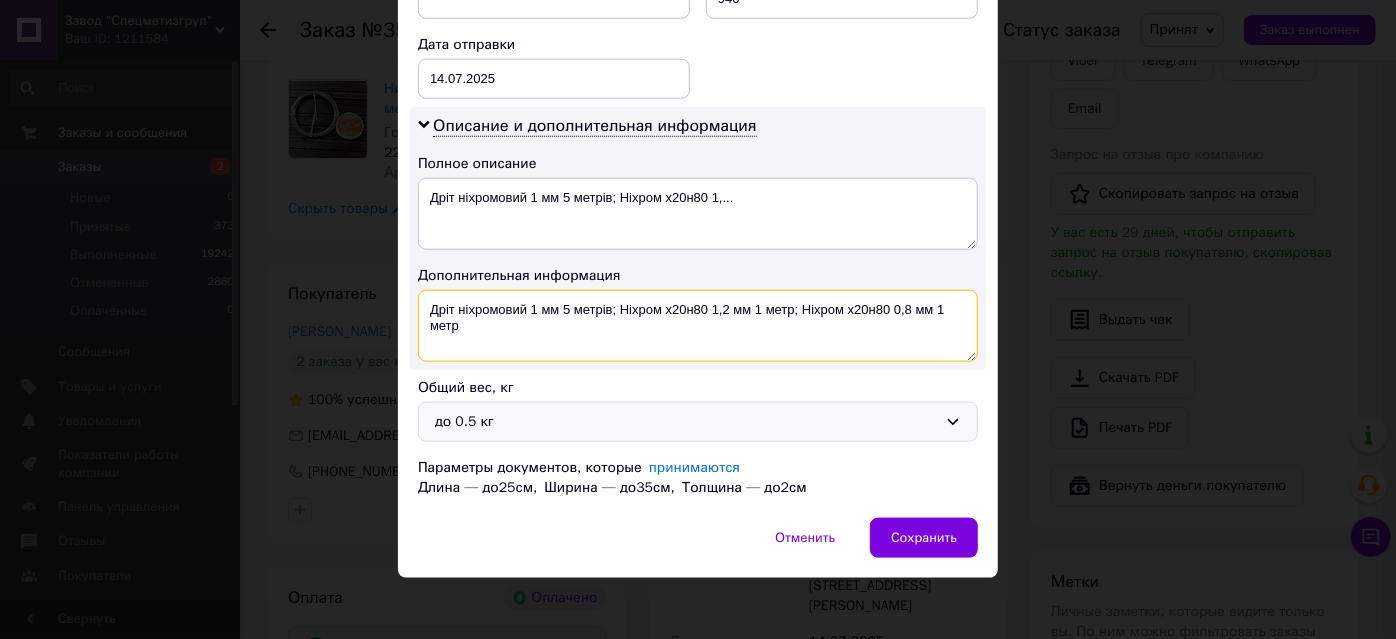 click on "Дріт ніхромовий 1 мм 5 метрів; Ніхром х20н80 1,2 мм 1 метр; Ніхром х20н80 0,8 мм 1 метр" at bounding box center (698, 326) 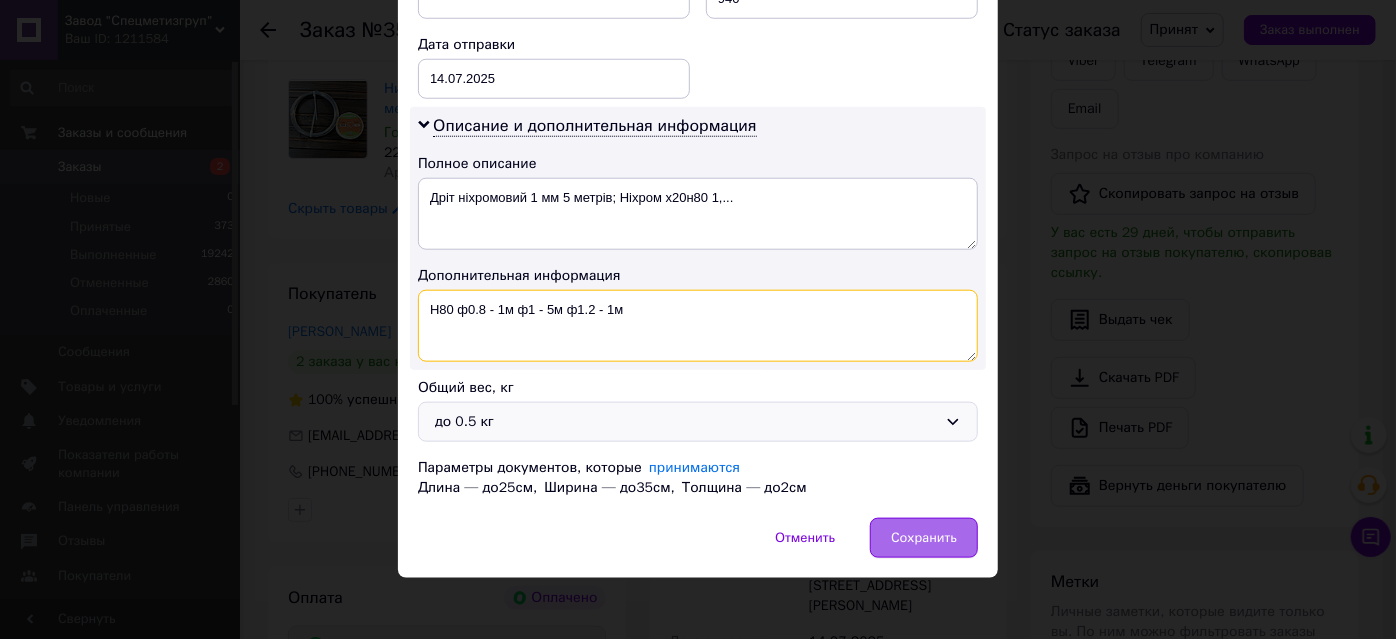 type on "Н80 ф0.8 - 1м ф1 - 5м ф1.2 - 1м" 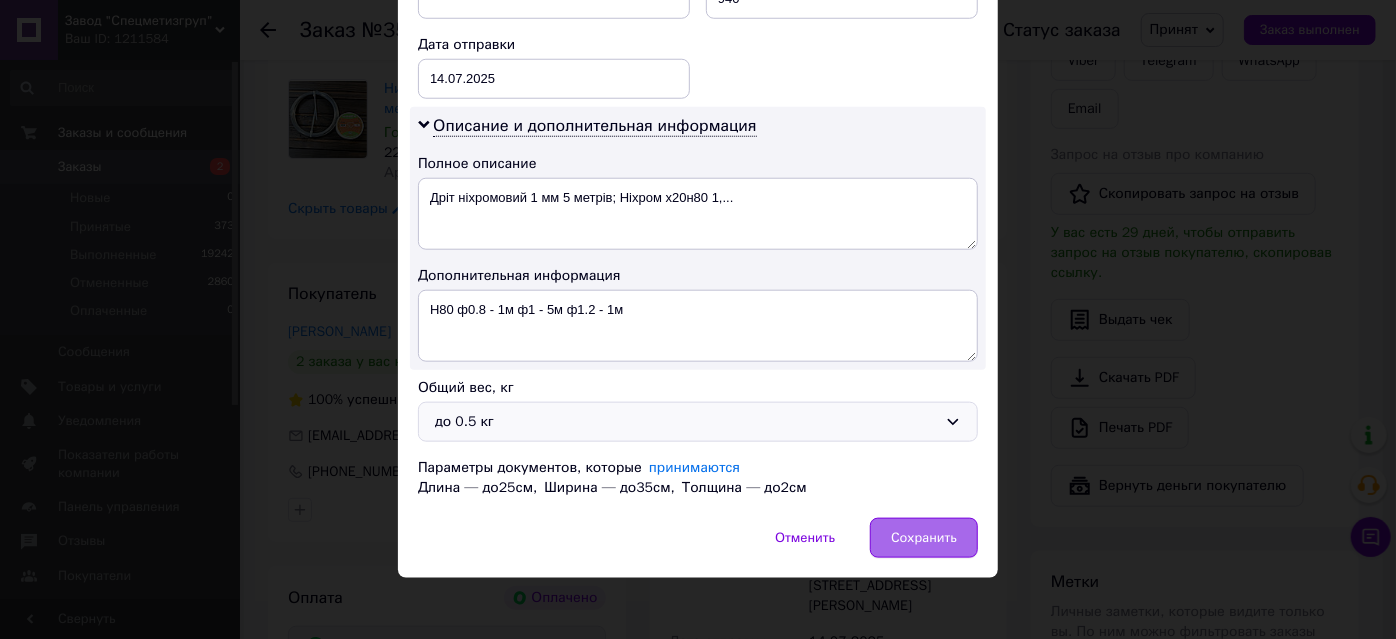 click on "Сохранить" at bounding box center [924, 538] 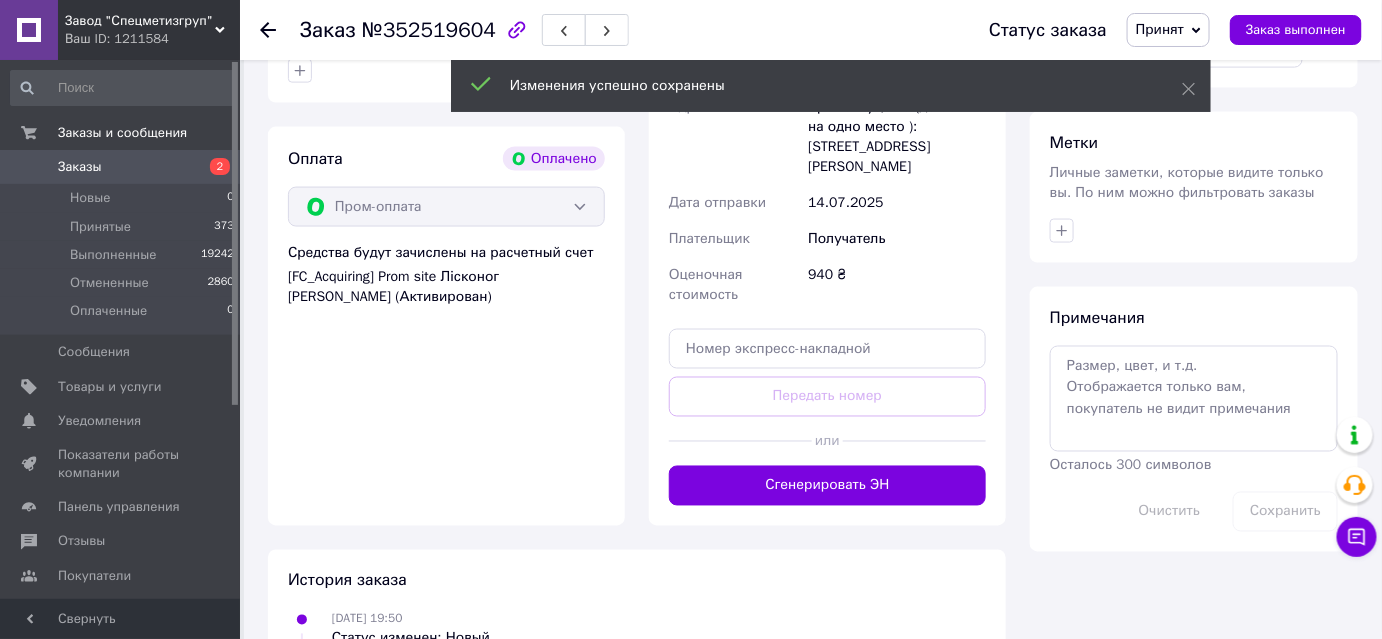 scroll, scrollTop: 909, scrollLeft: 0, axis: vertical 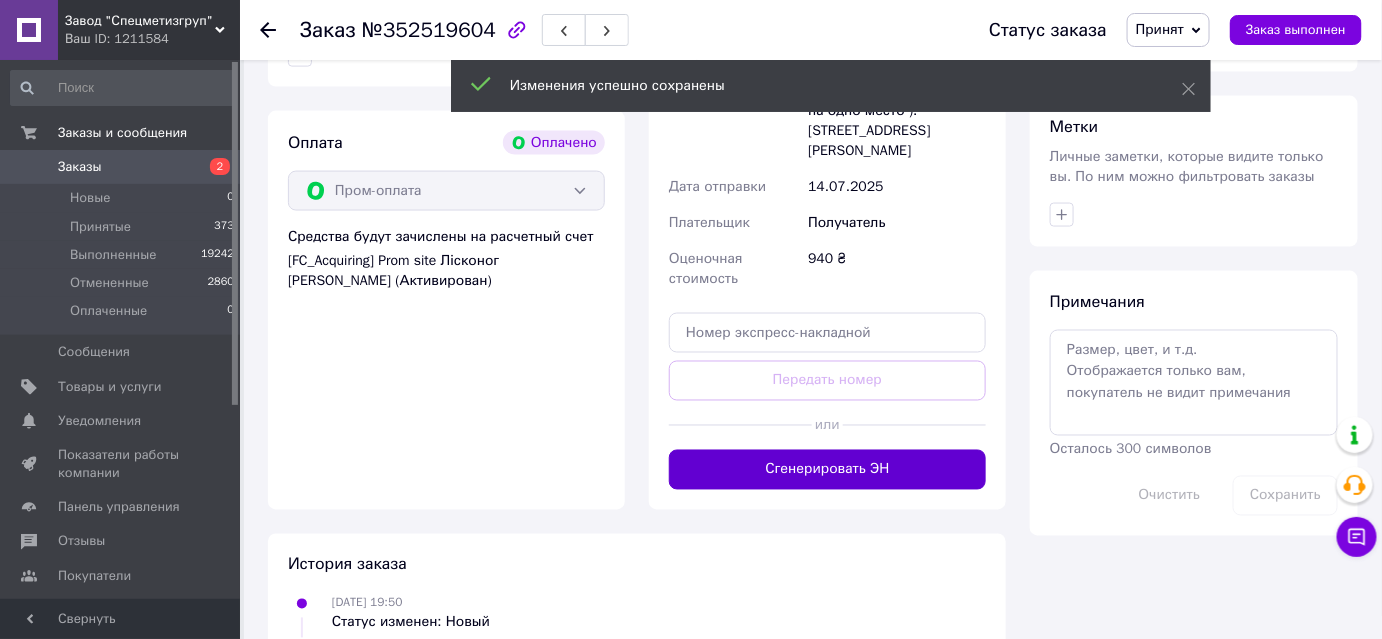 click on "Сгенерировать ЭН" at bounding box center (827, 470) 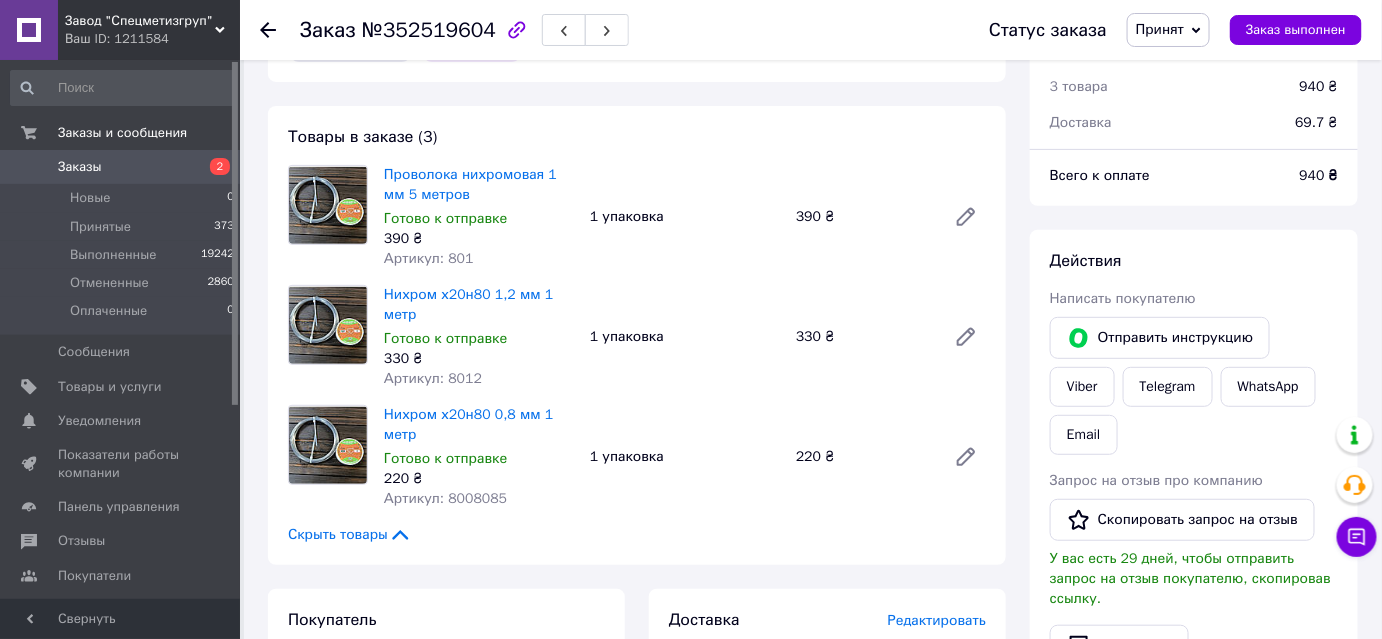 scroll, scrollTop: 0, scrollLeft: 0, axis: both 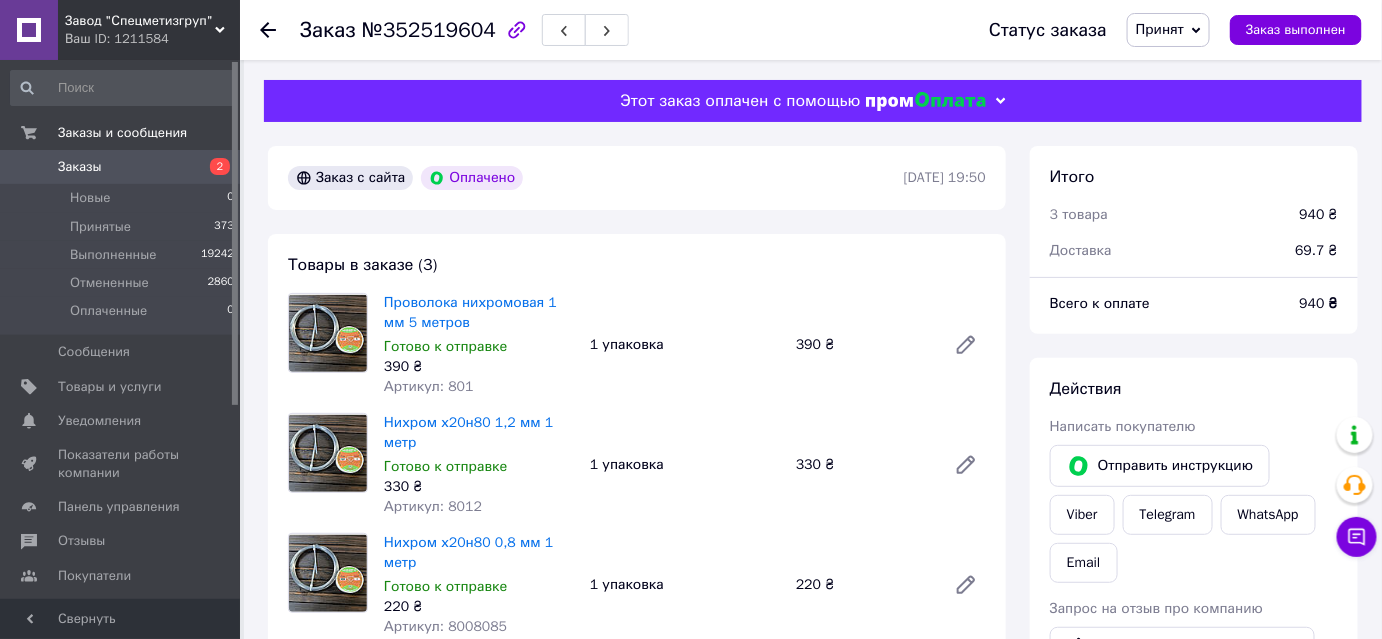 click on "Заказы" at bounding box center [121, 167] 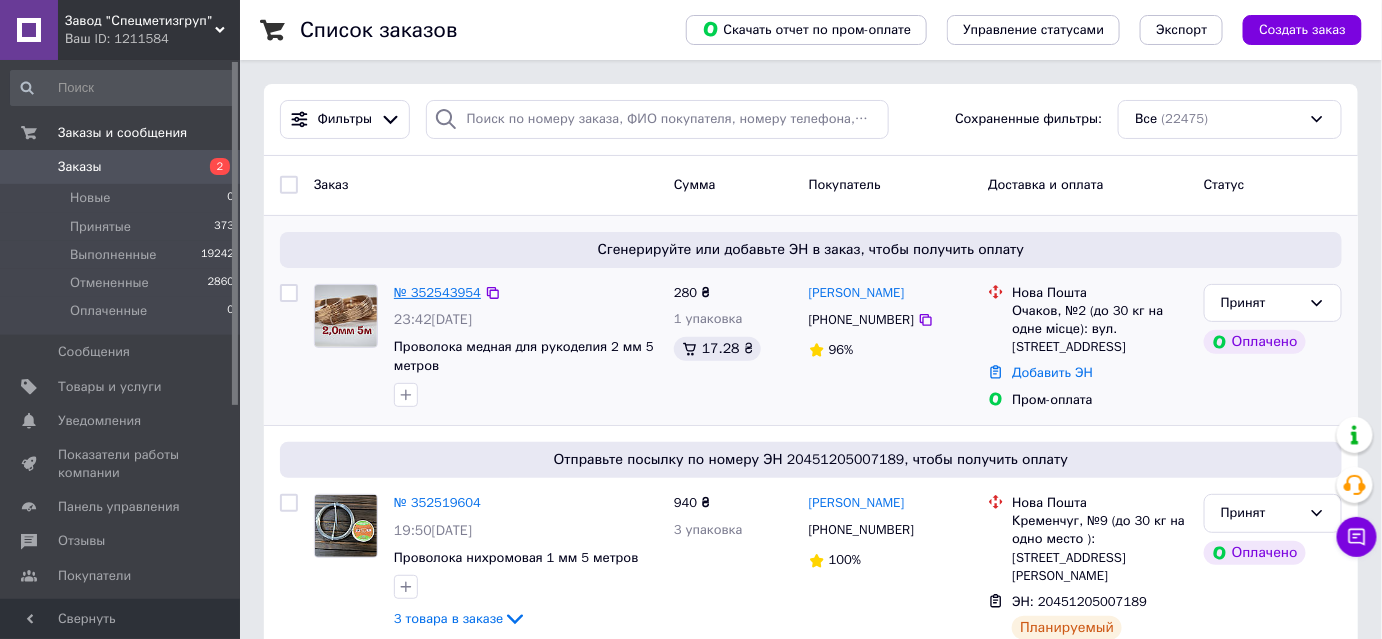 click on "№ 352543954" at bounding box center (437, 292) 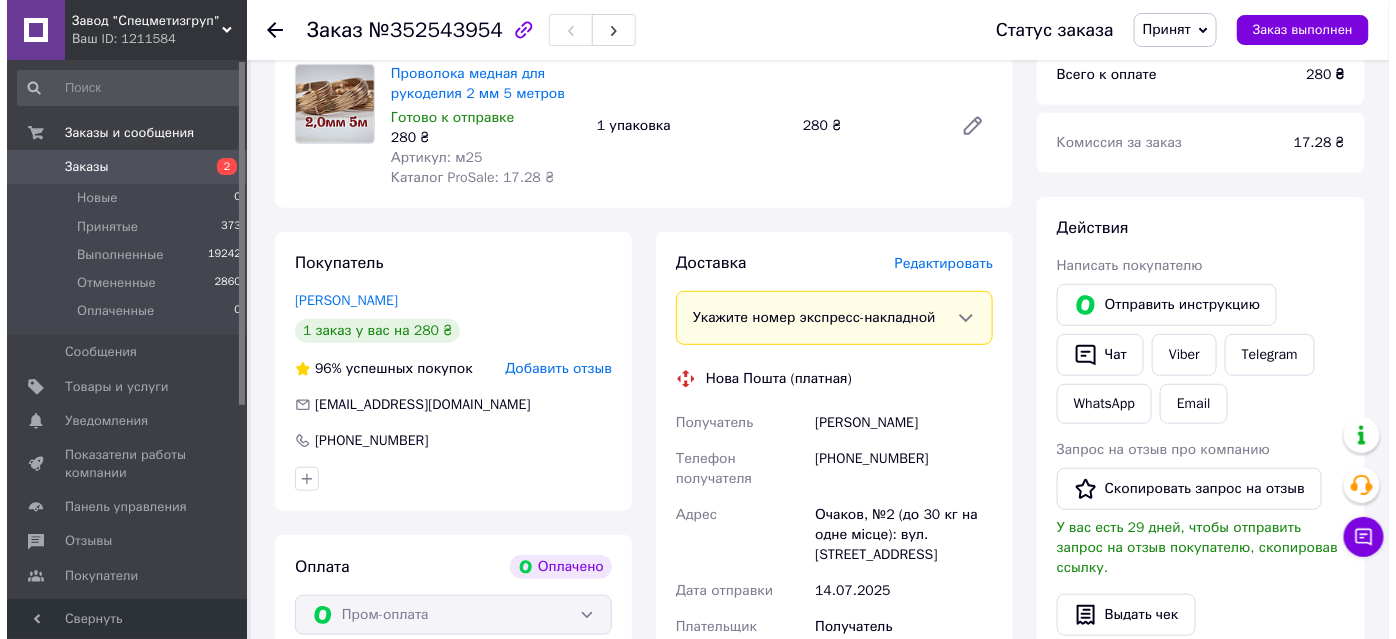 scroll, scrollTop: 272, scrollLeft: 0, axis: vertical 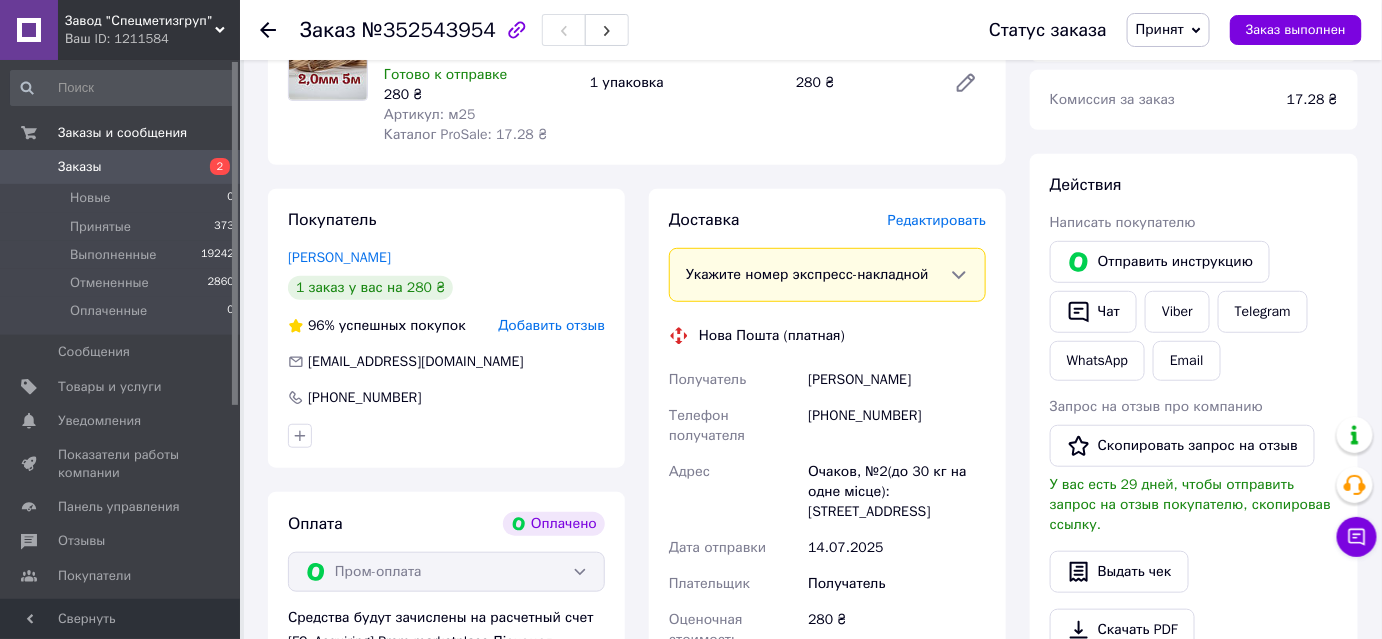 click on "Редактировать" at bounding box center (937, 220) 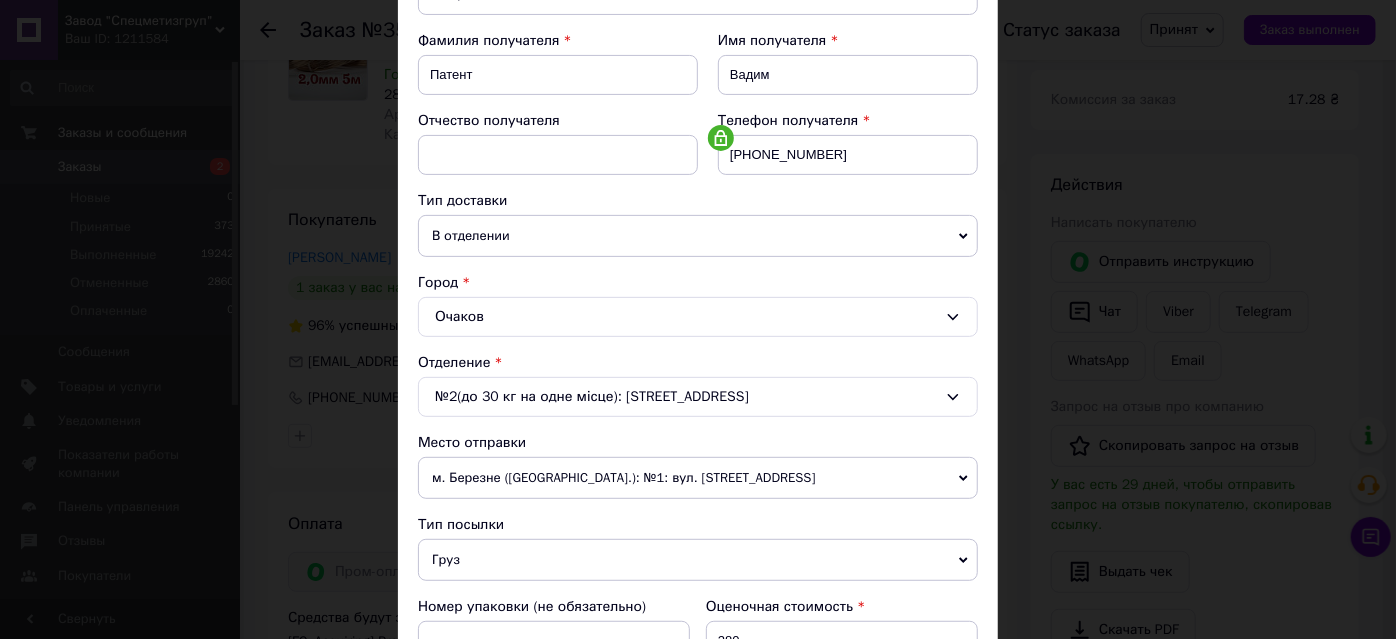 scroll, scrollTop: 363, scrollLeft: 0, axis: vertical 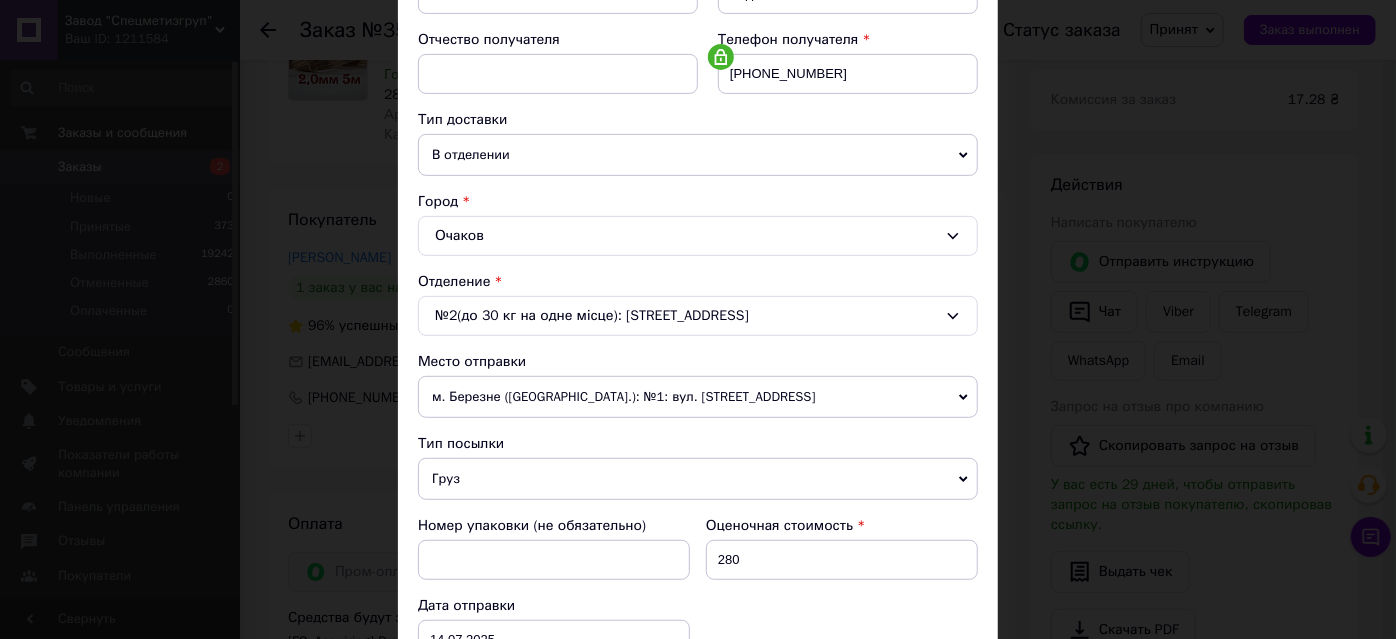 click on "Груз" at bounding box center (698, 479) 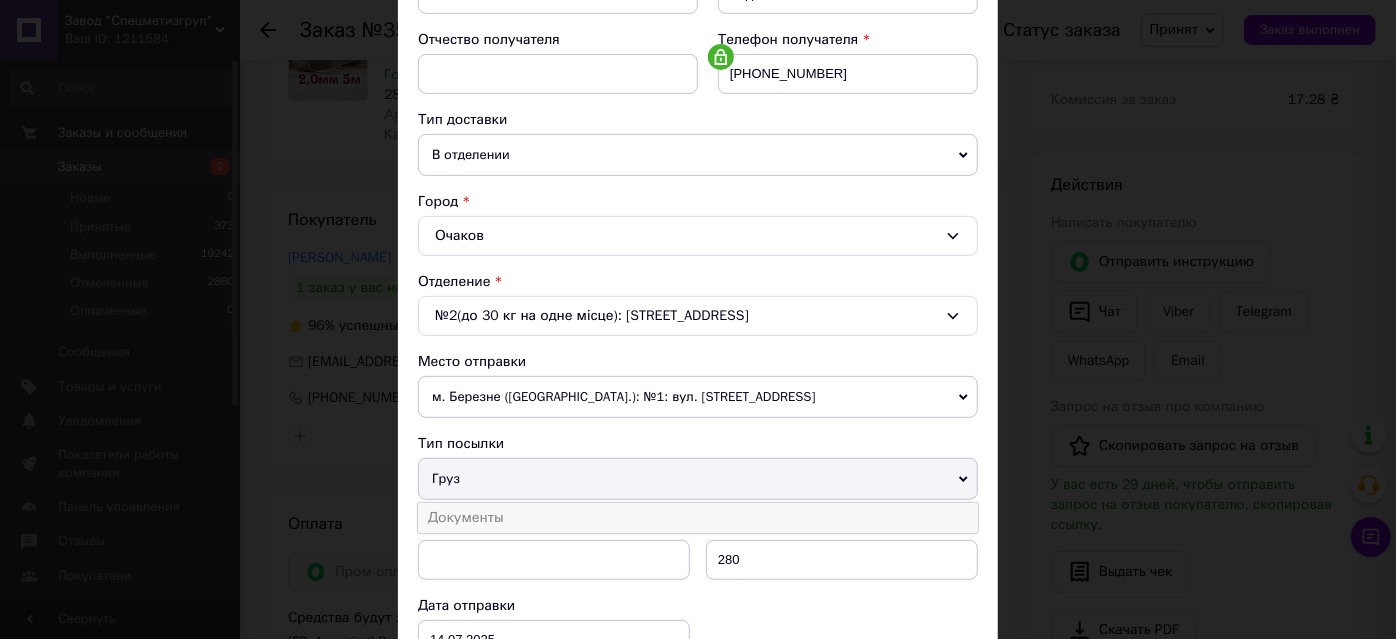 click on "Документы" at bounding box center [698, 518] 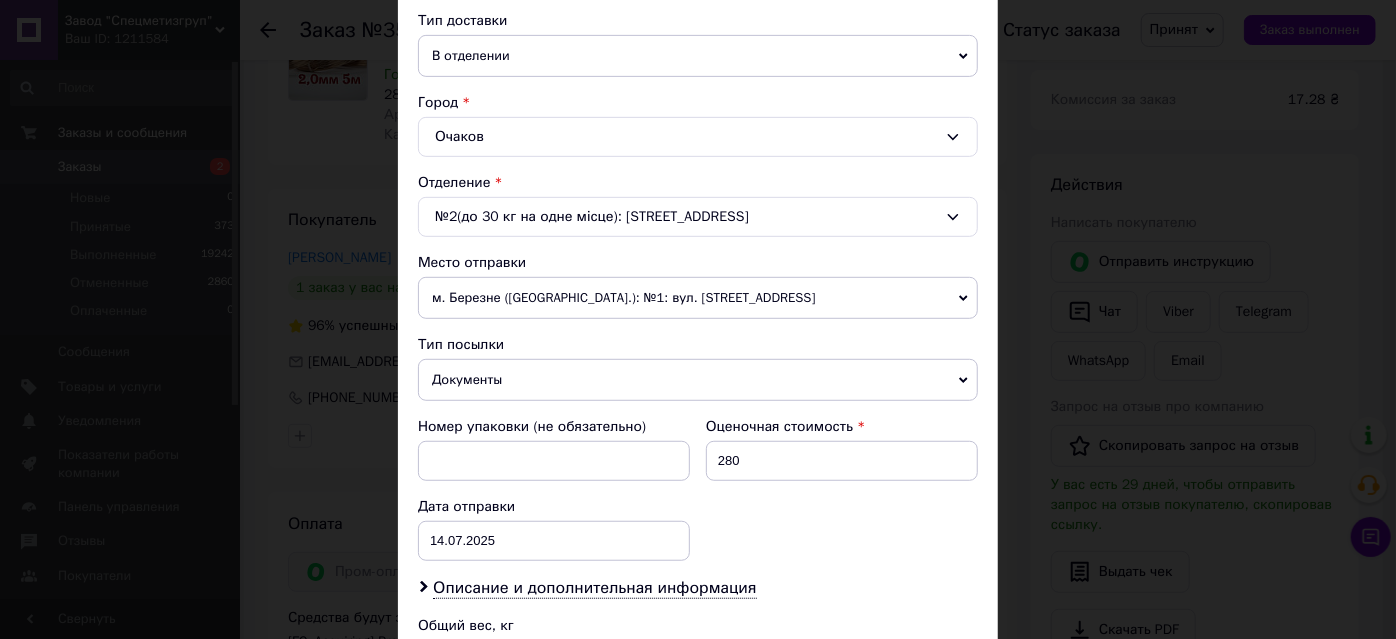 scroll, scrollTop: 701, scrollLeft: 0, axis: vertical 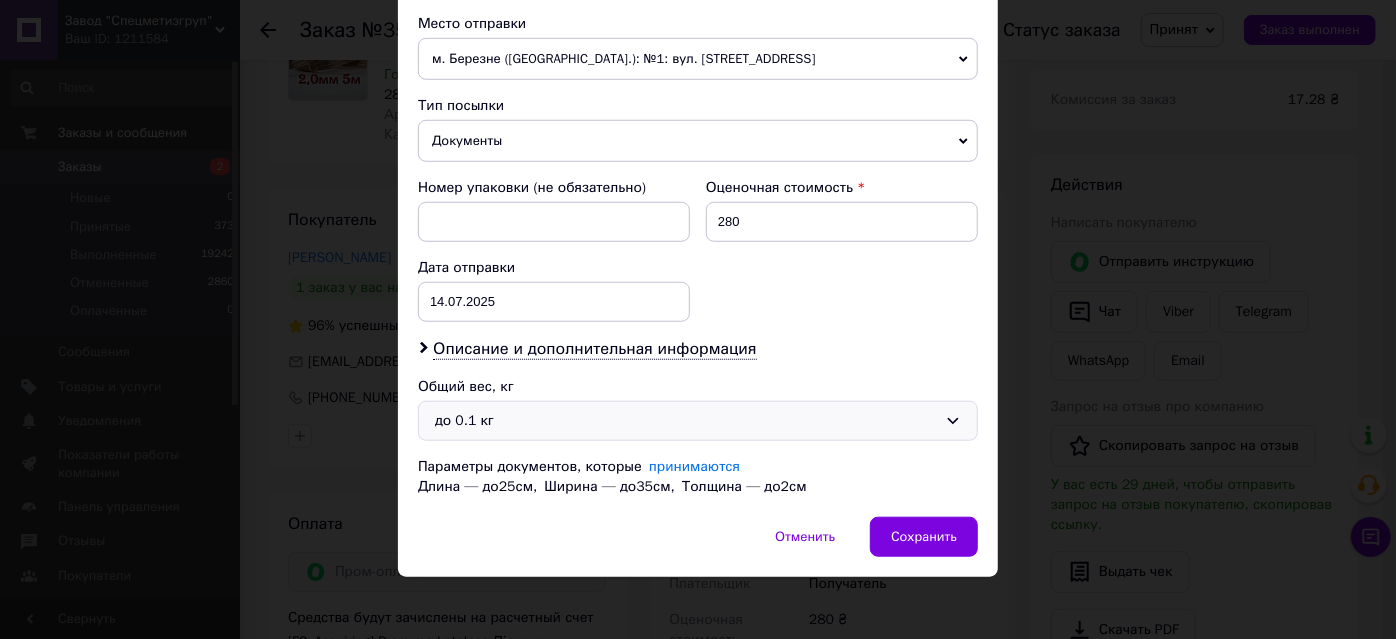 click on "до 0.1 кг" at bounding box center (686, 421) 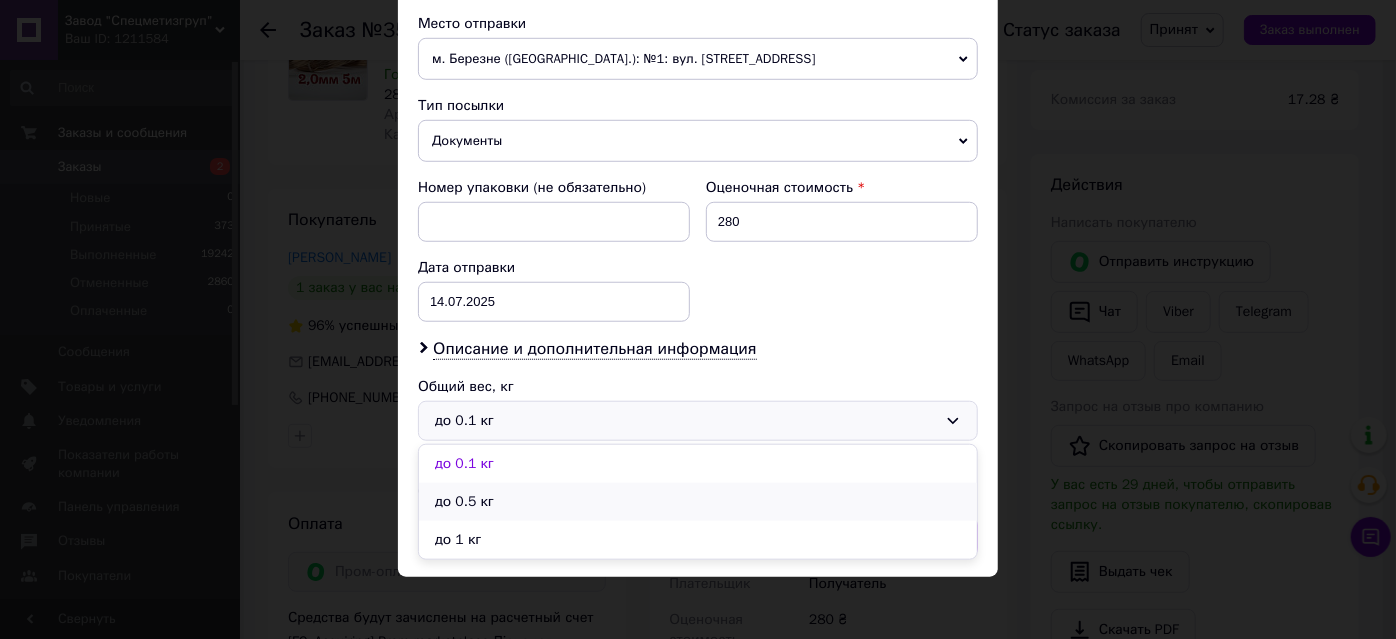 click on "до 0.5 кг" at bounding box center (698, 502) 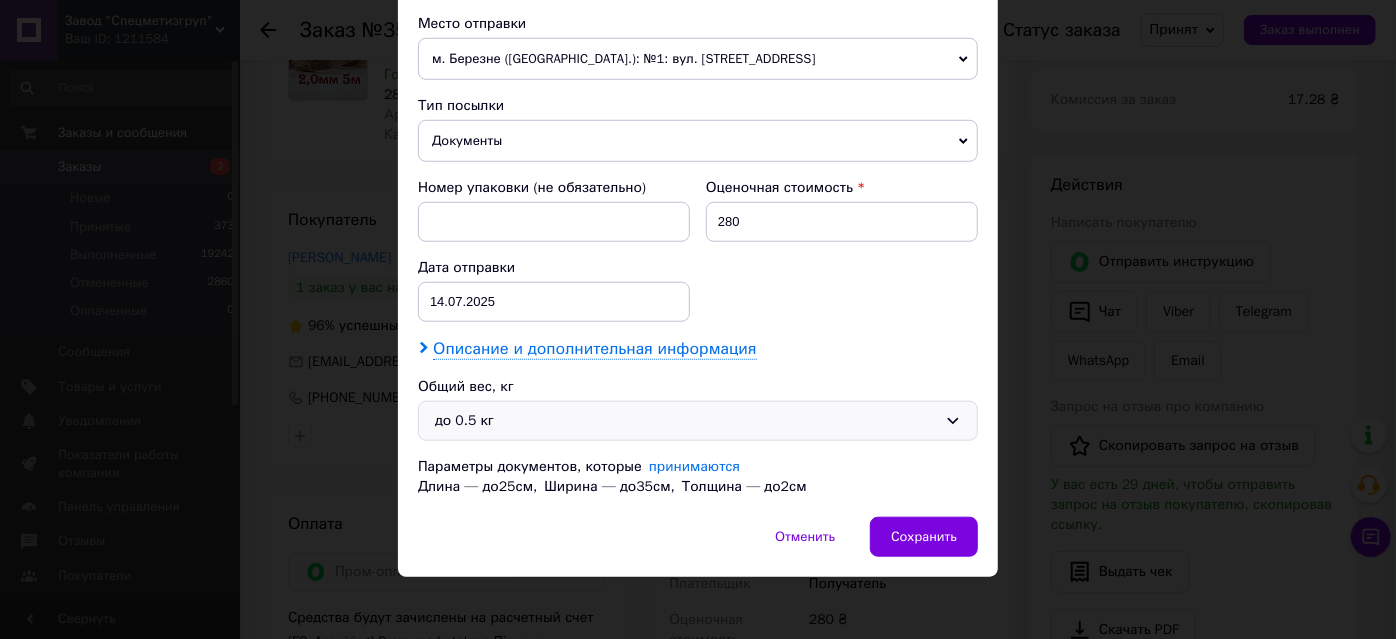 click on "Описание и дополнительная информация" at bounding box center [594, 349] 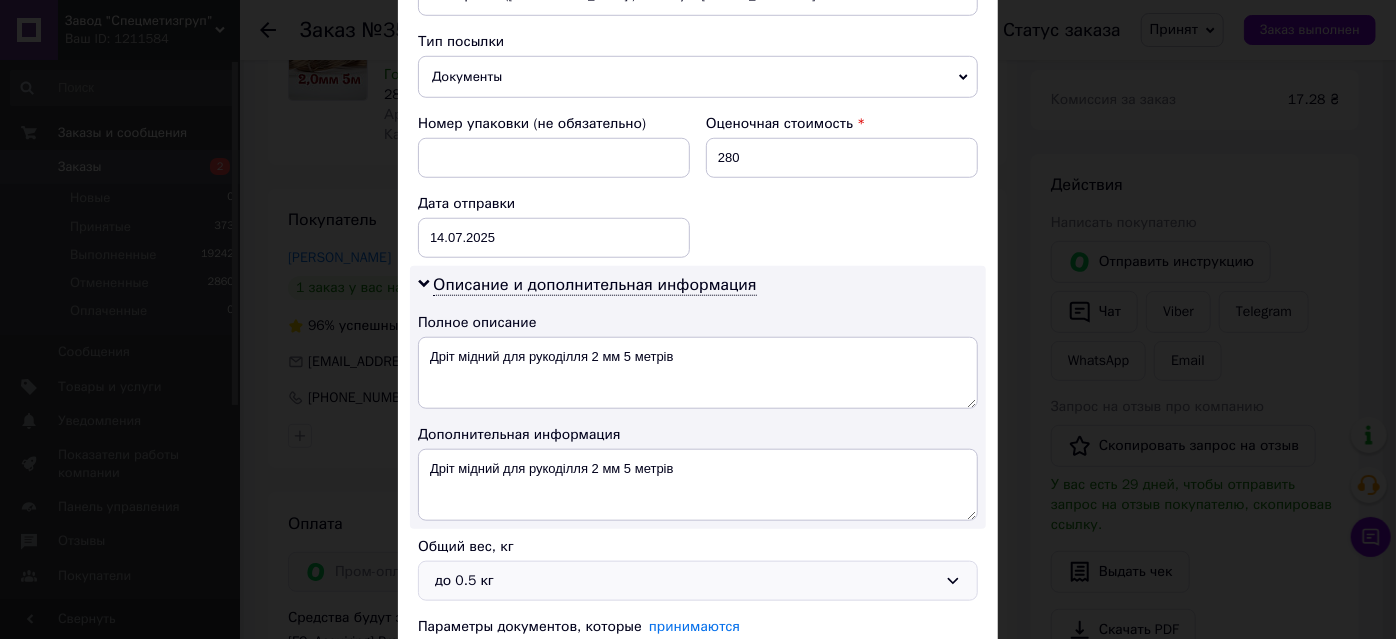 scroll, scrollTop: 792, scrollLeft: 0, axis: vertical 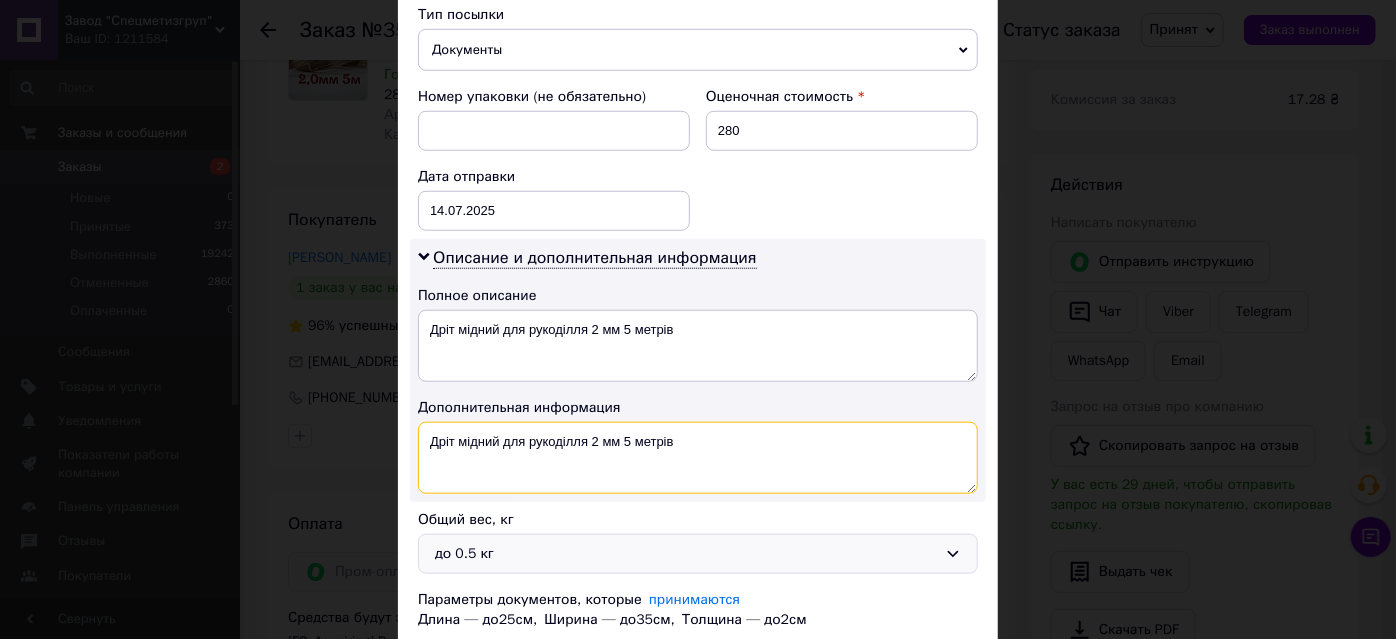 click on "Дріт мідний для рукоділля 2 мм 5 метрів" at bounding box center [698, 458] 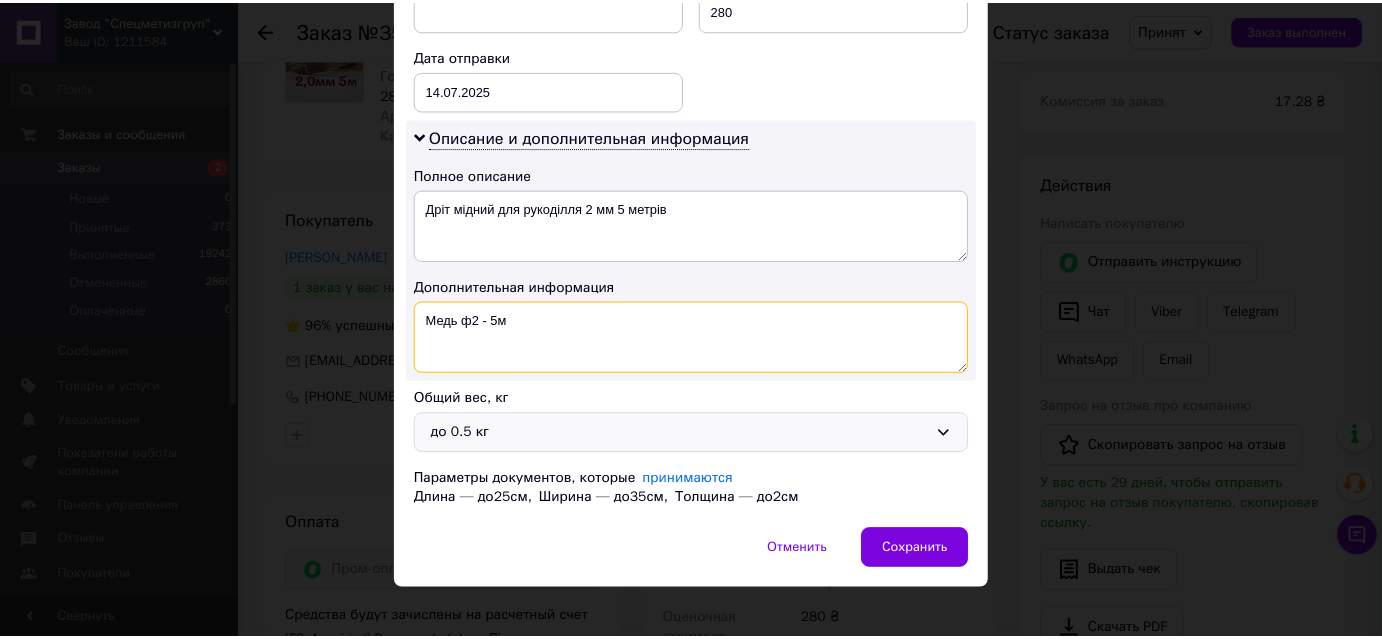 scroll, scrollTop: 924, scrollLeft: 0, axis: vertical 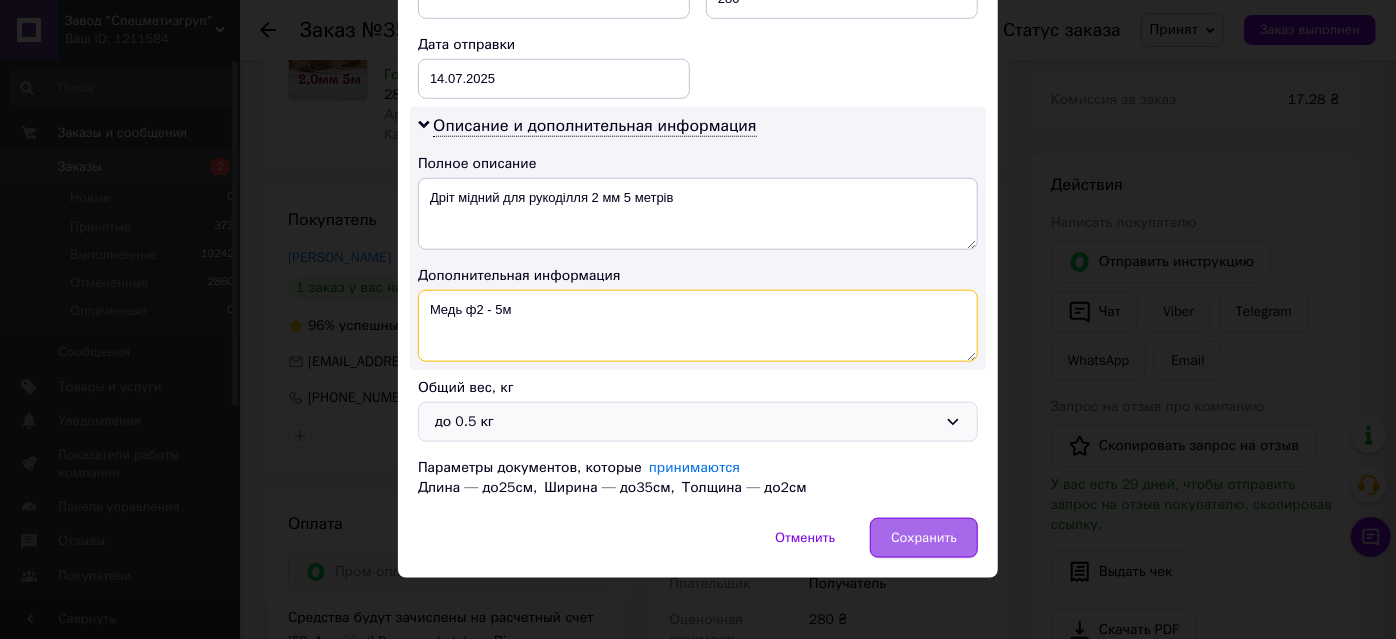 type on "Медь ф2 - 5м" 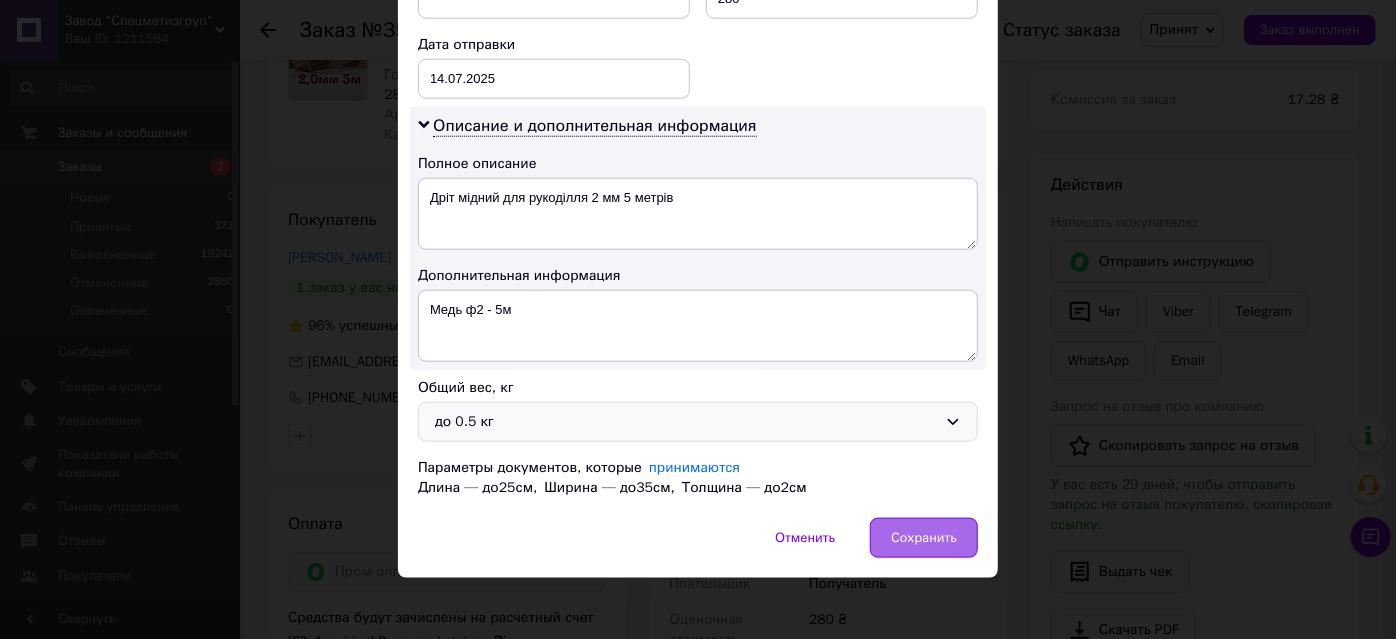 click on "Сохранить" at bounding box center (924, 538) 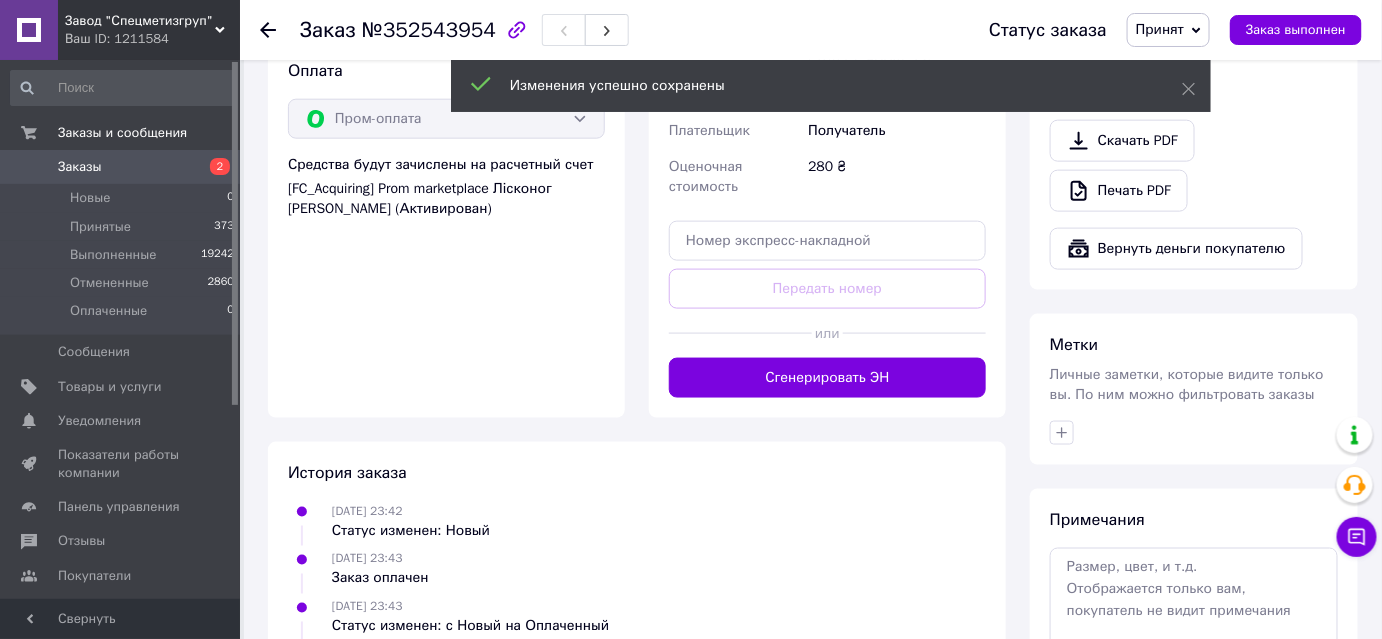 scroll, scrollTop: 727, scrollLeft: 0, axis: vertical 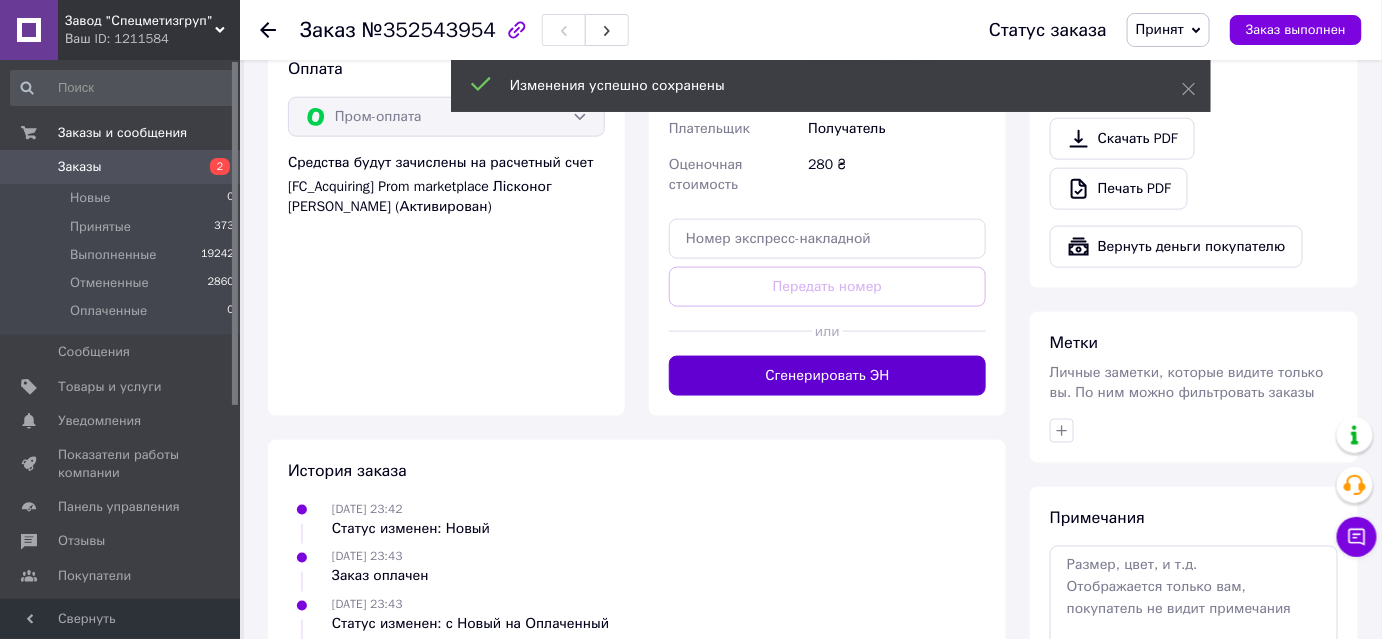 click on "Сгенерировать ЭН" at bounding box center [827, 376] 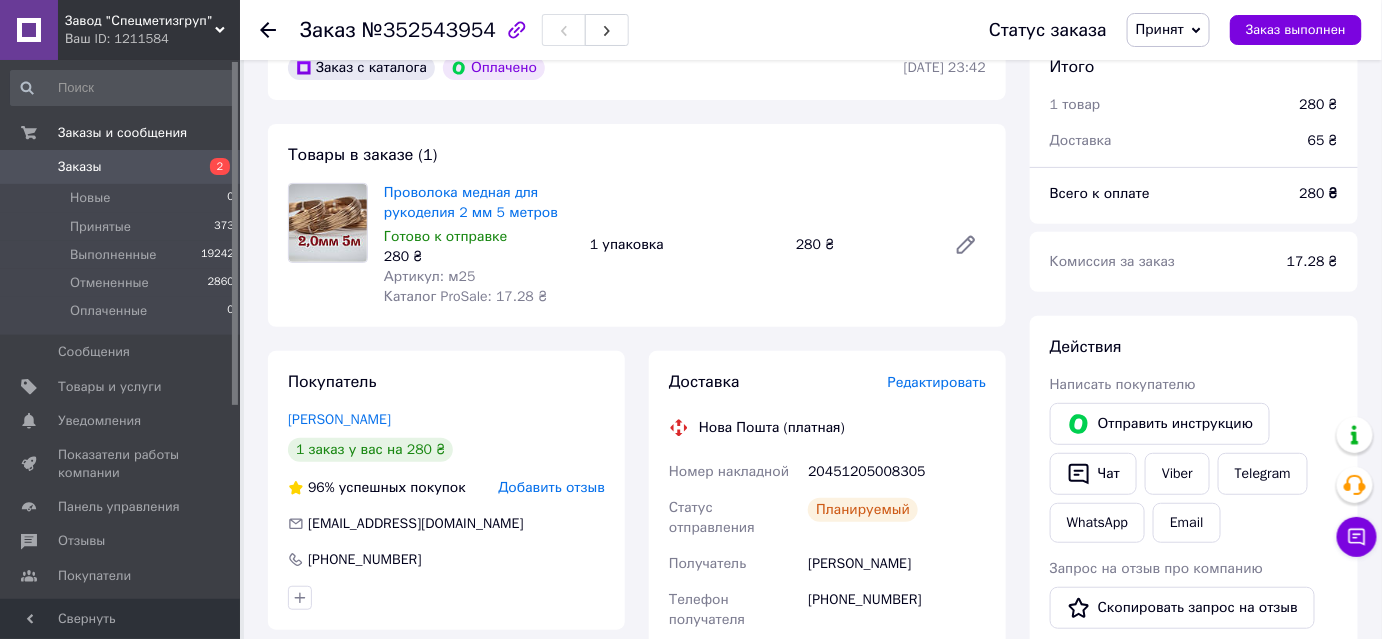 scroll, scrollTop: 0, scrollLeft: 0, axis: both 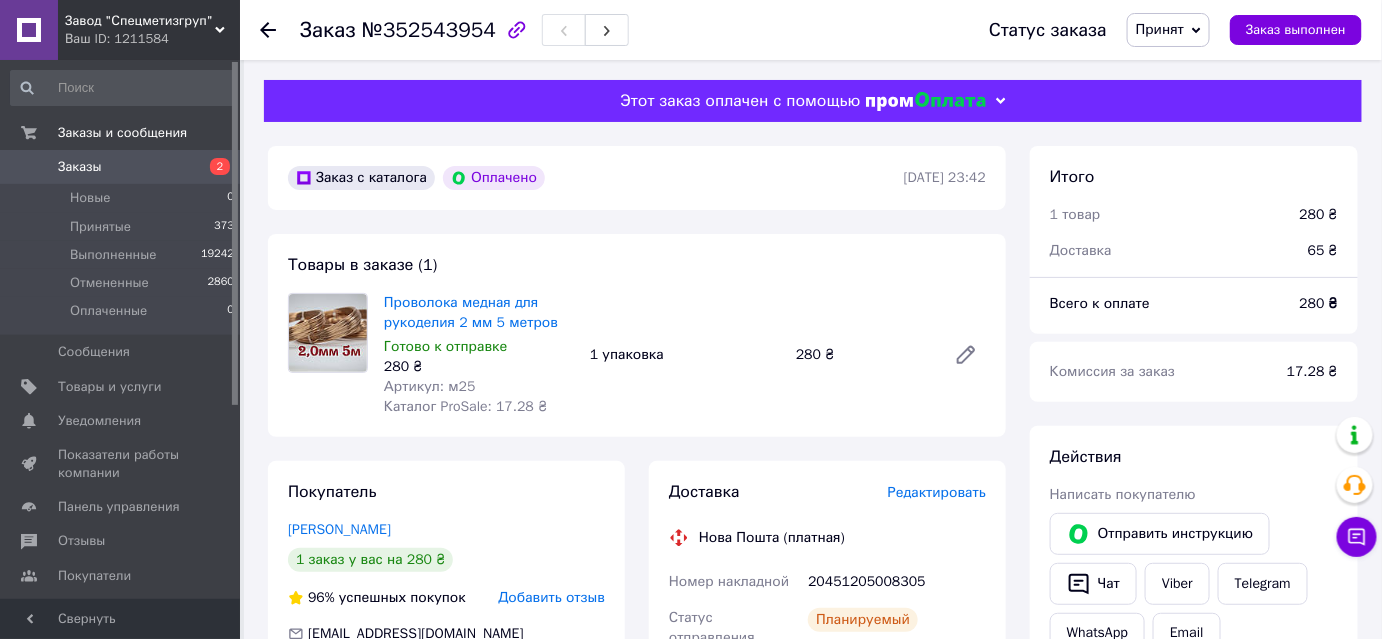 click on "Заказы" at bounding box center (121, 167) 